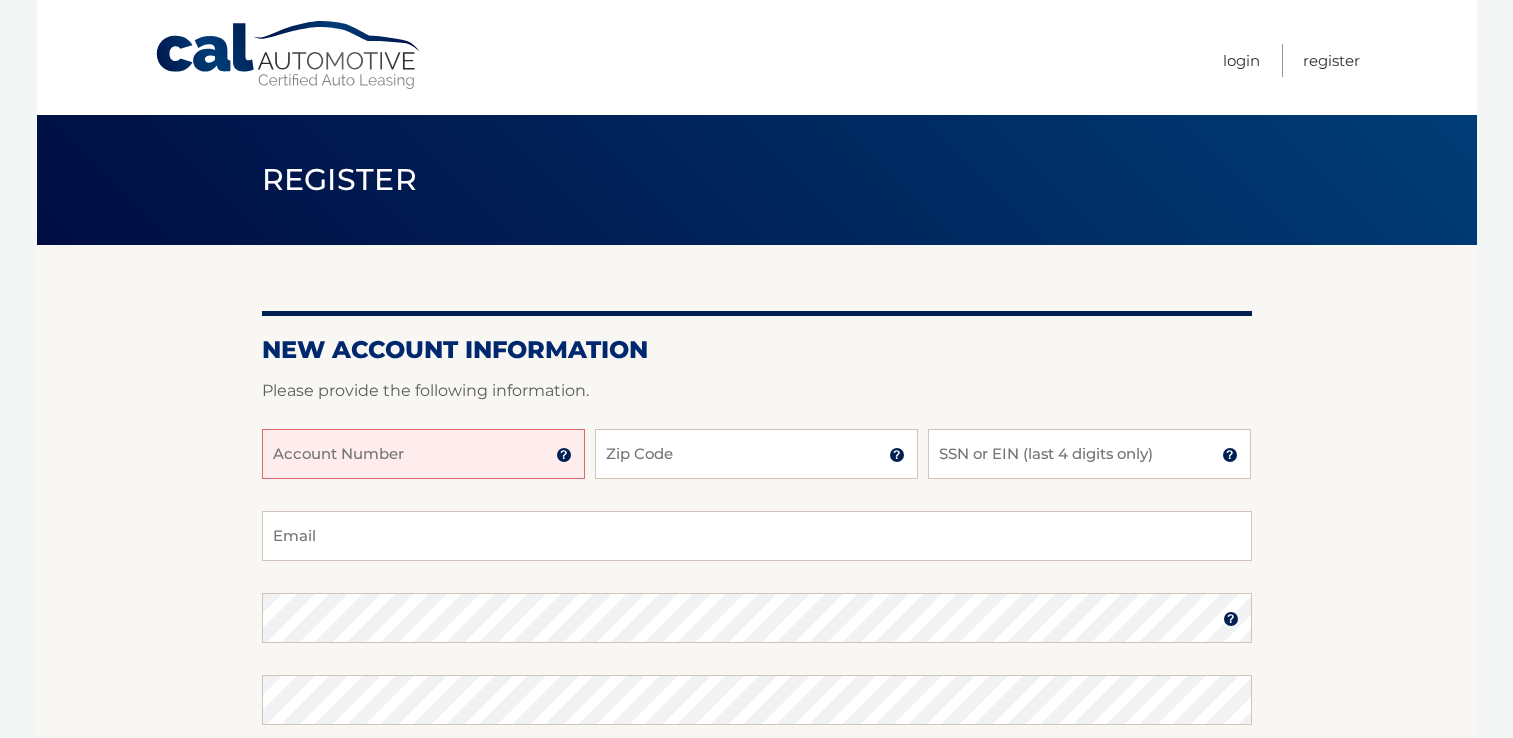 scroll, scrollTop: 0, scrollLeft: 0, axis: both 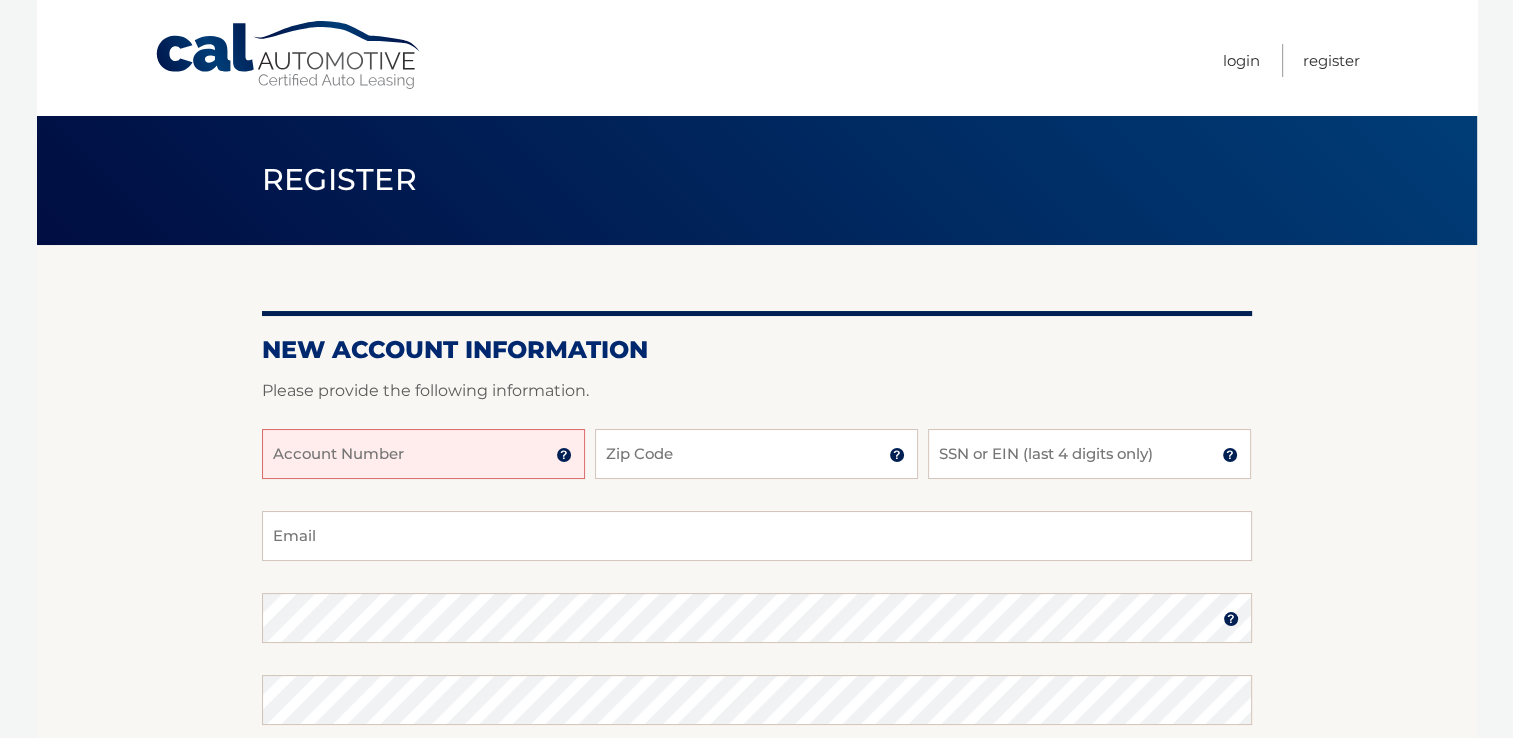 click on "[ACCOUNT_NUMBER]" at bounding box center [423, 454] 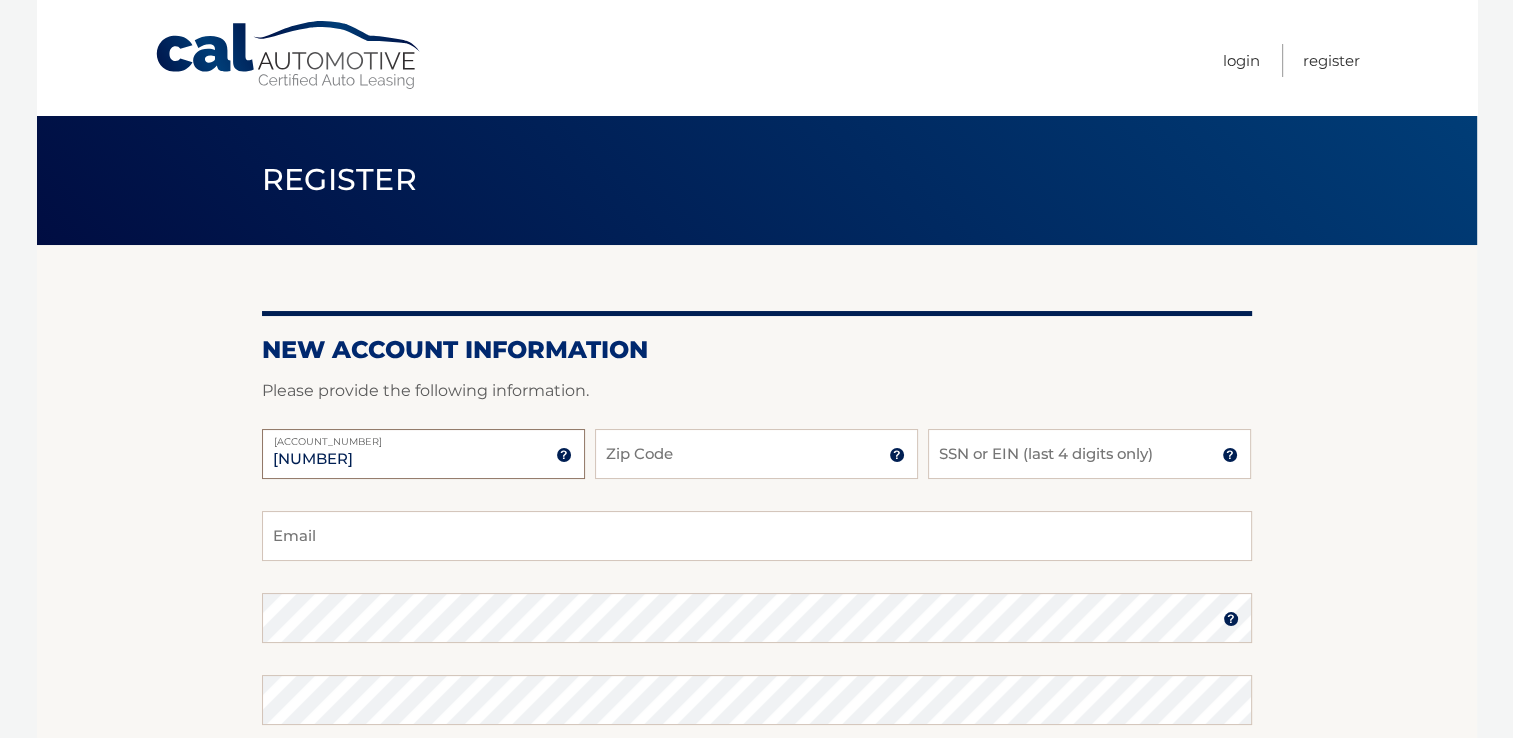 type on "44455891368" 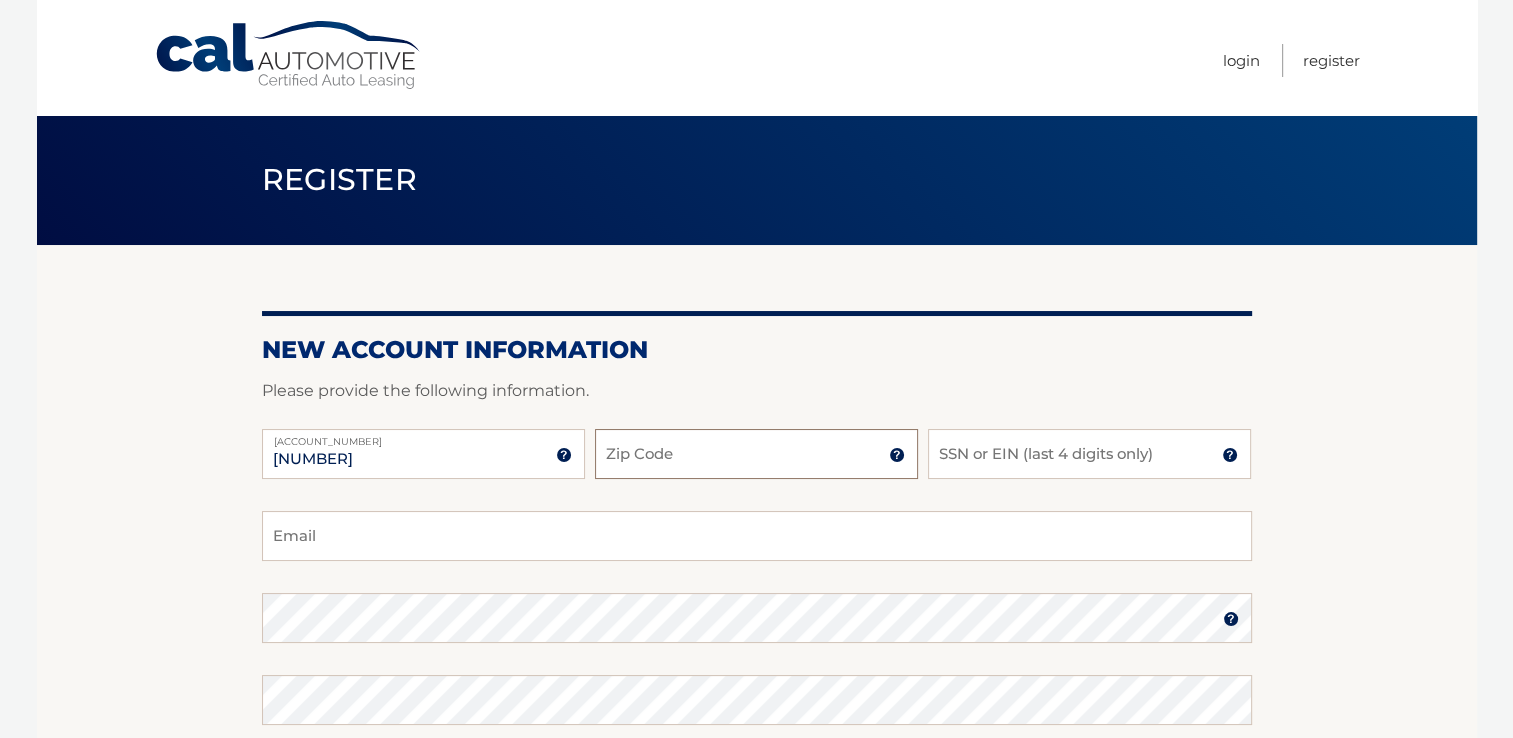click on "Zip Code" at bounding box center (756, 454) 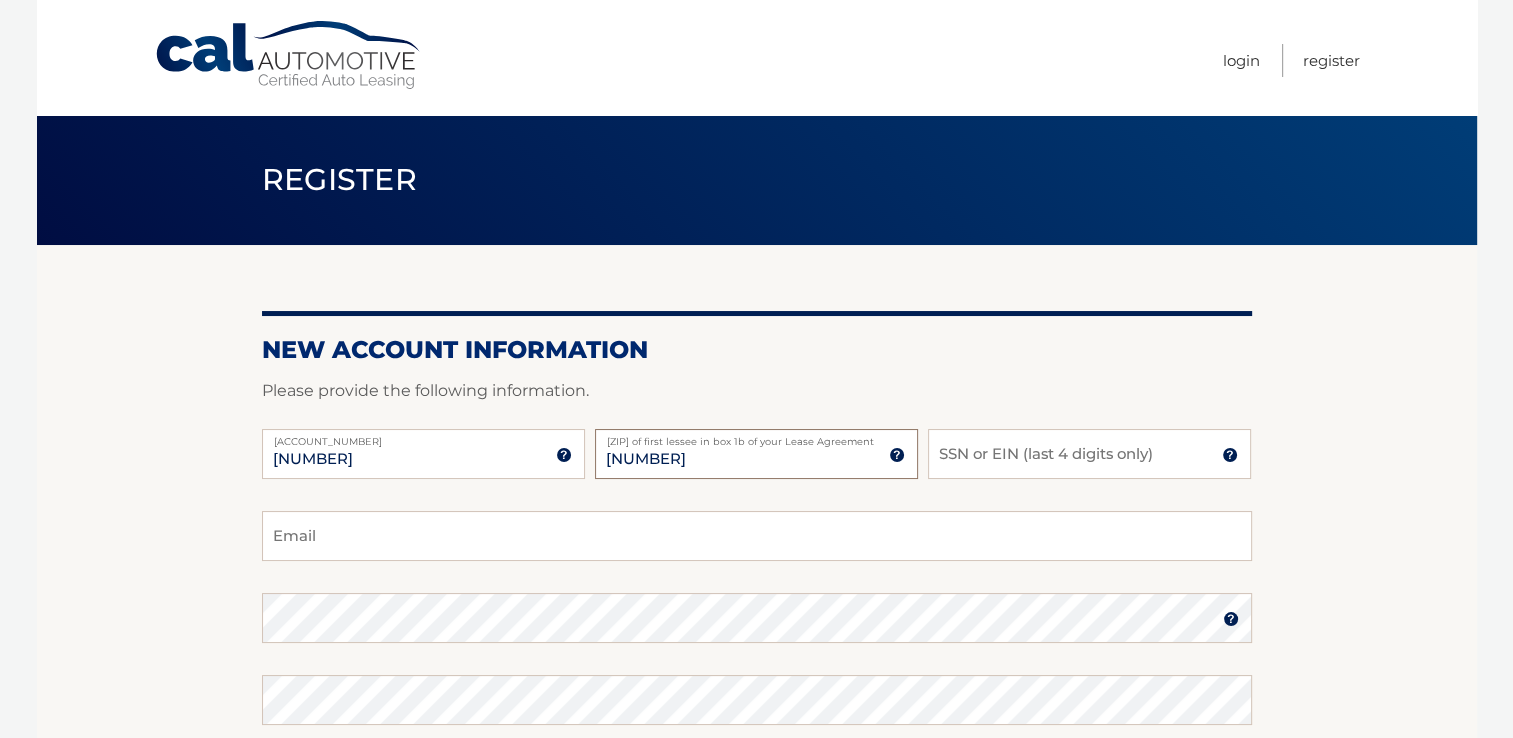 type on "11576" 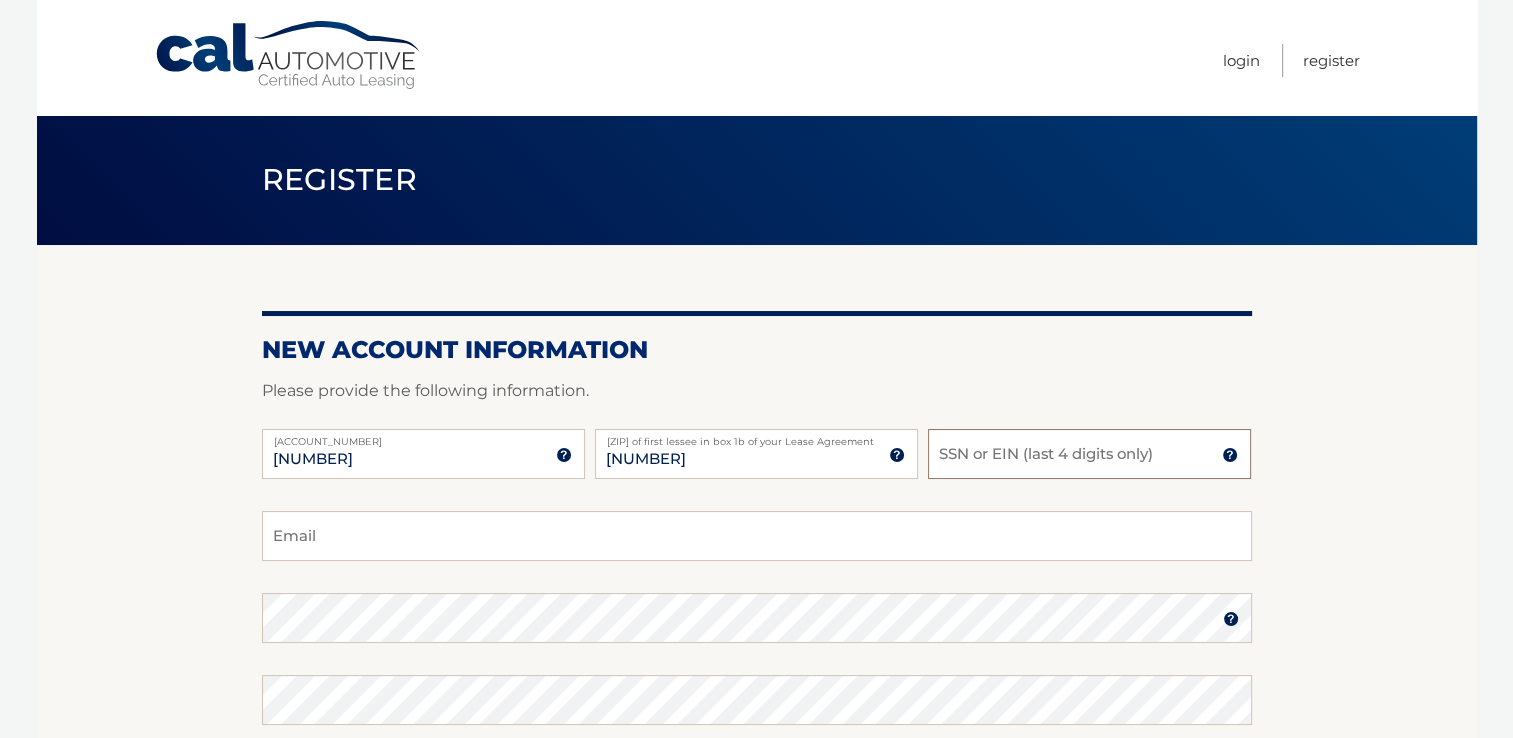 click on "SSN or EIN (last 4 digits only)" at bounding box center (1089, 454) 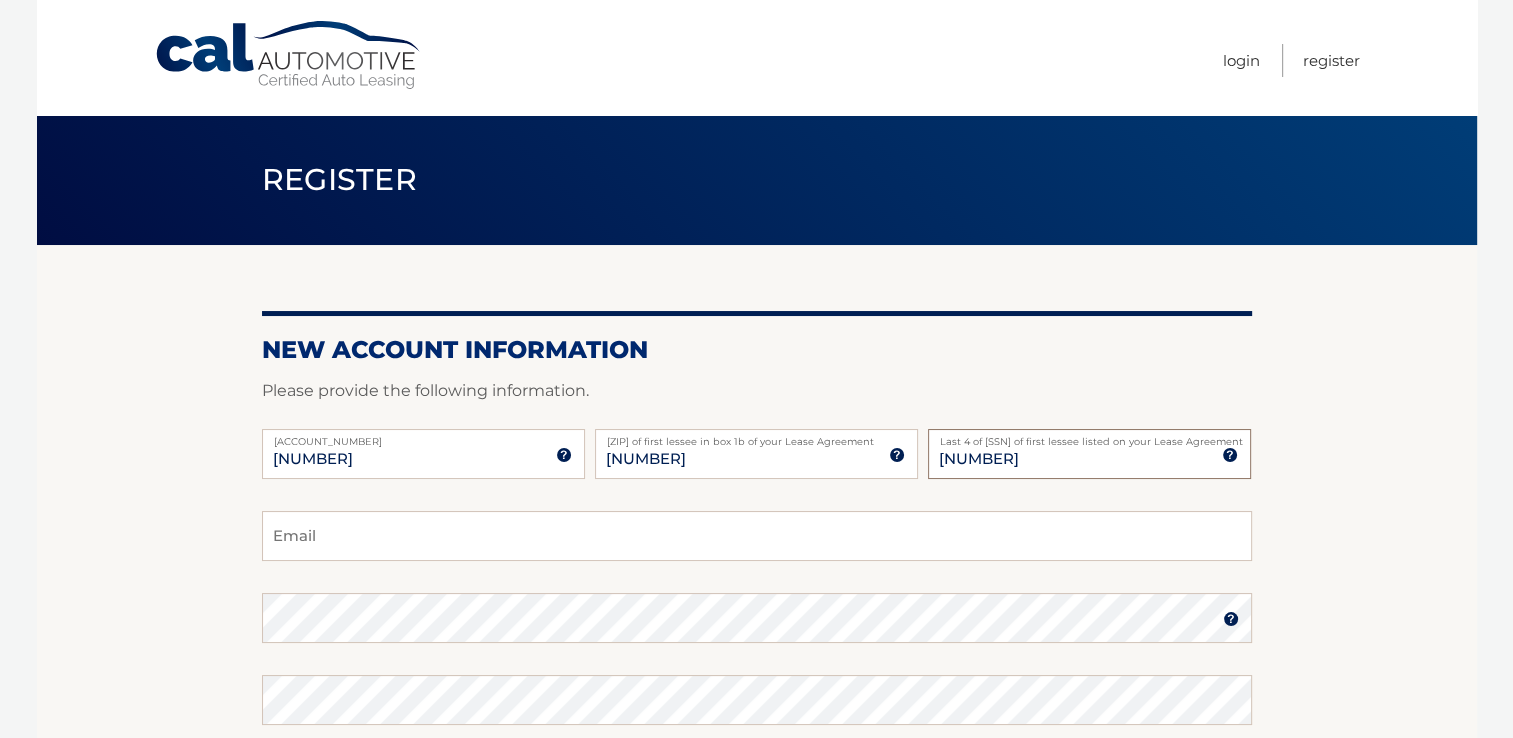 type on "6570" 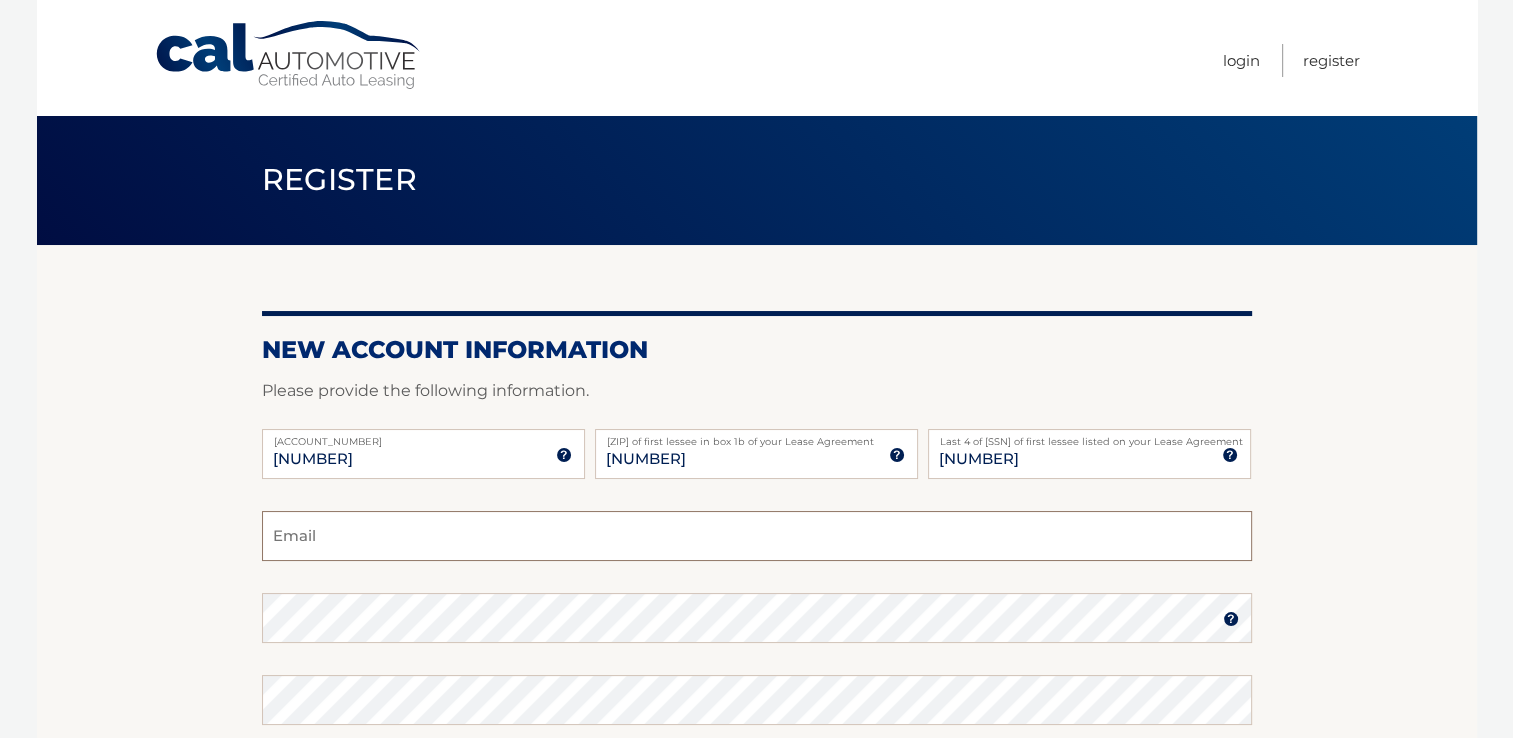 click on "Email" at bounding box center (757, 536) 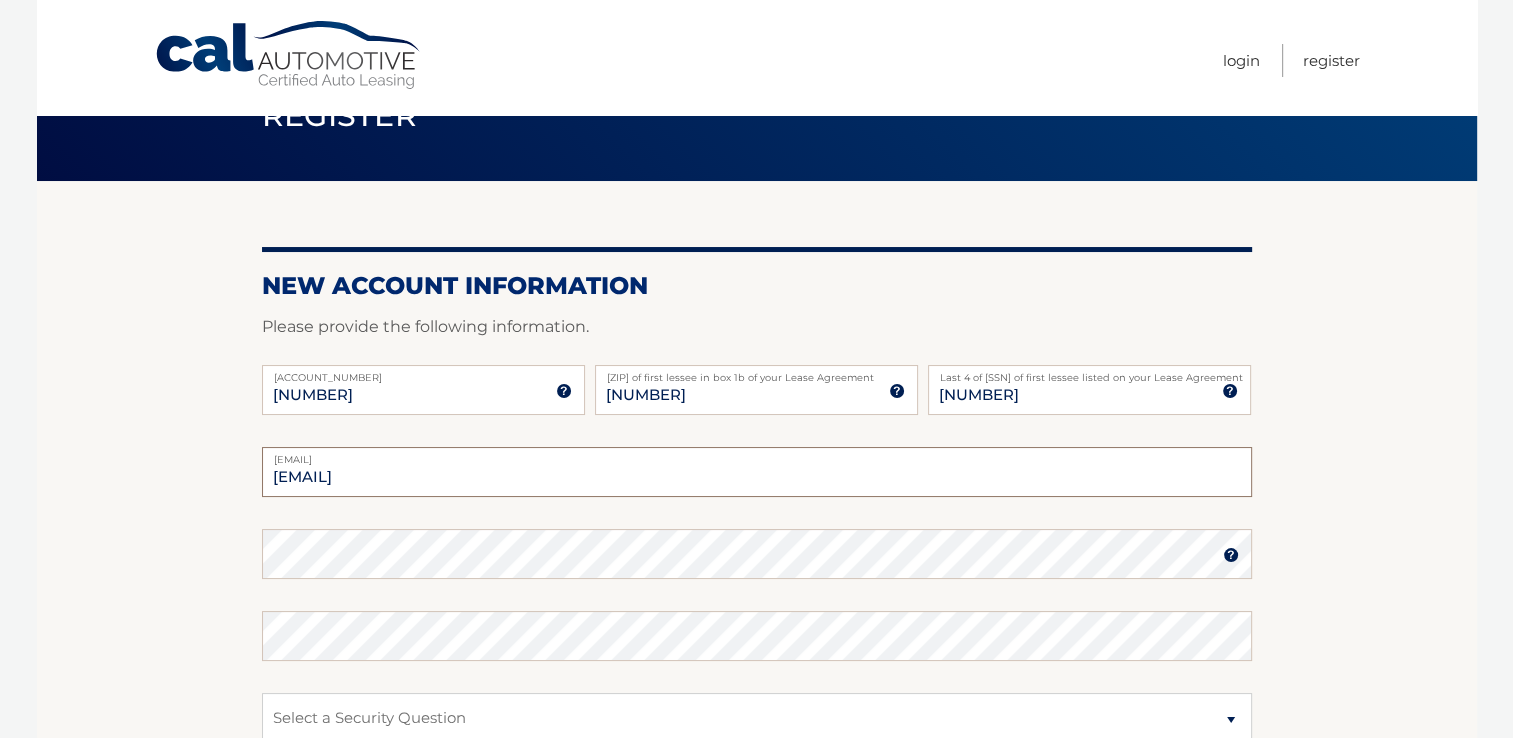 scroll, scrollTop: 76, scrollLeft: 0, axis: vertical 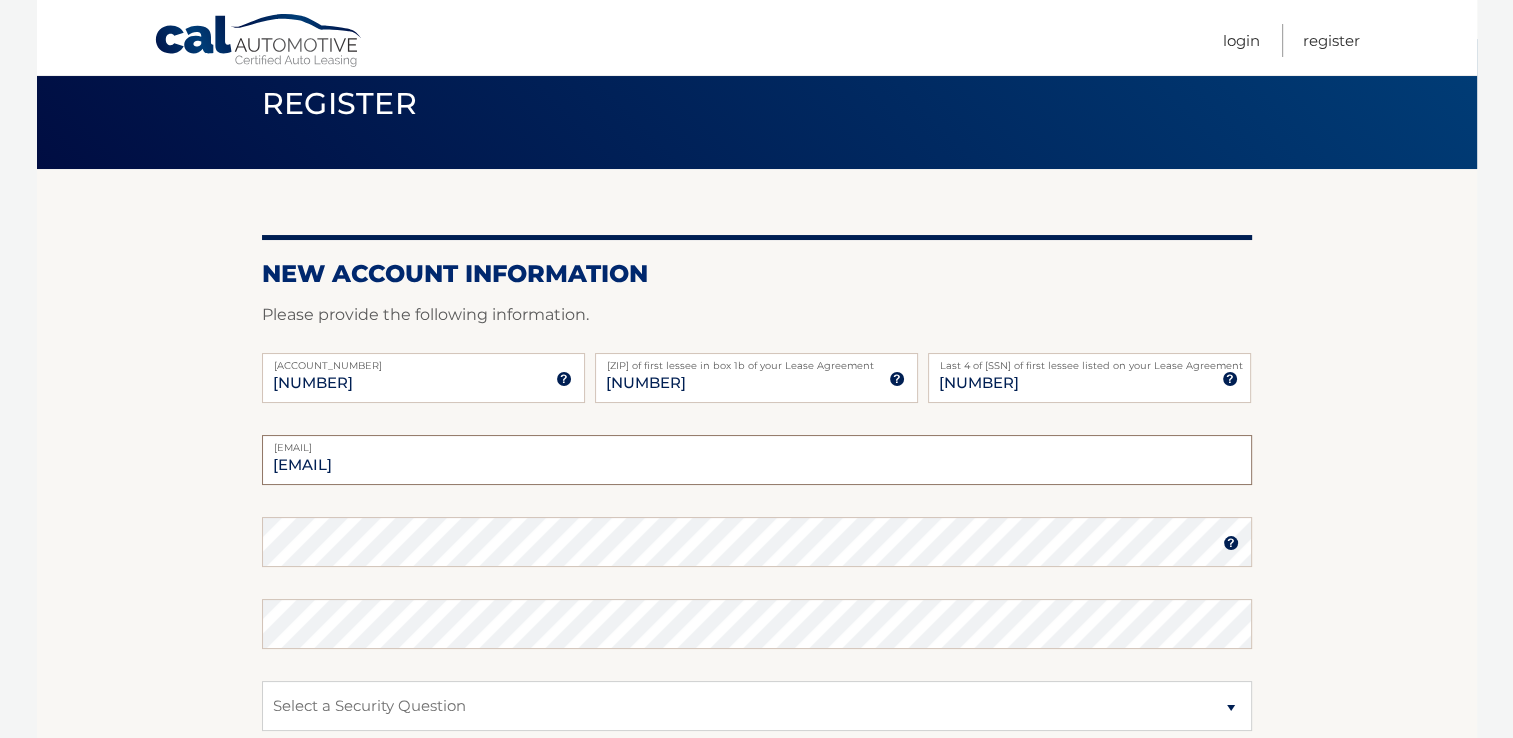 type on "mogul929@gmail.com" 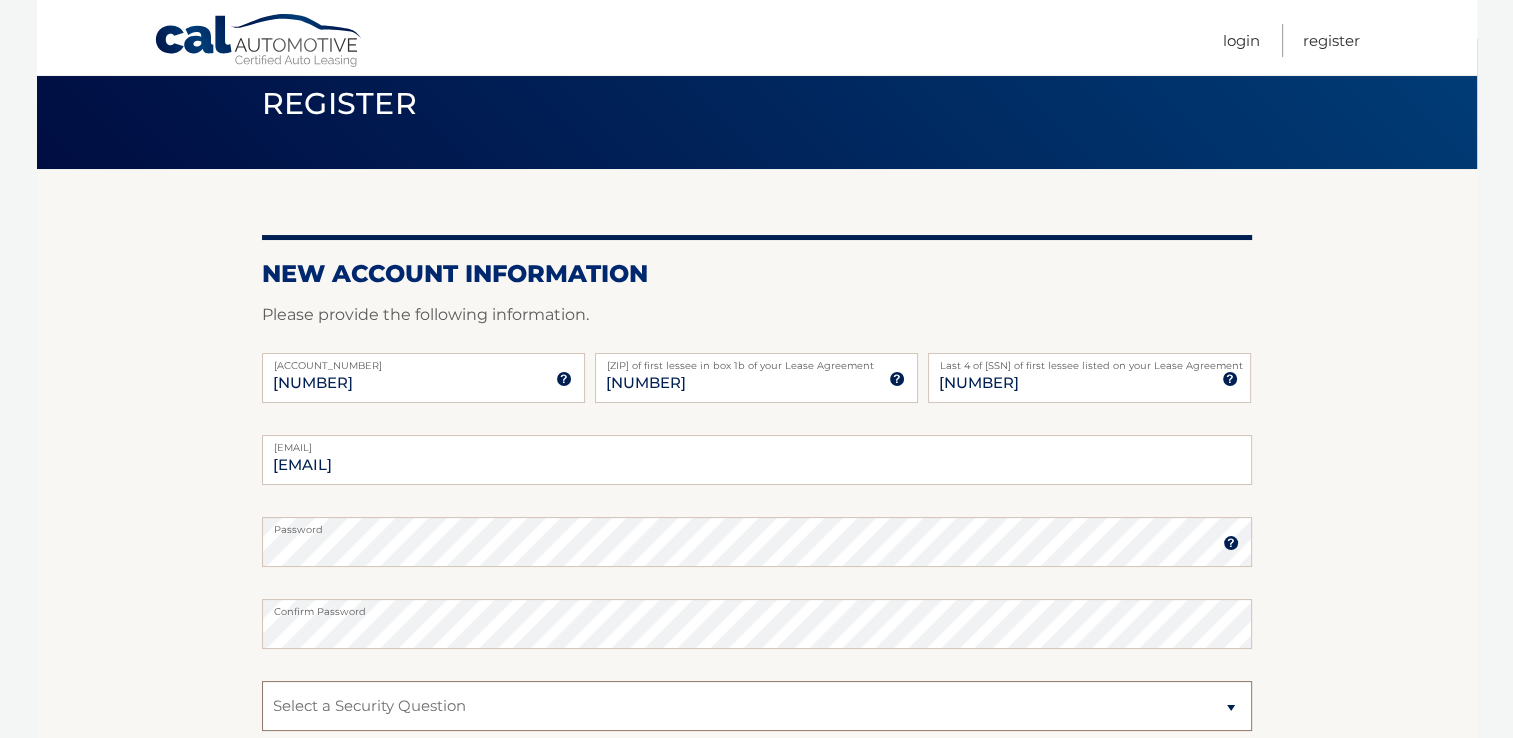 click on "Select a Security Question
What was the name of your elementary school?
What is your mother’s maiden name?
What street did you live on in the third grade?
In what city or town was your first job?
What was your childhood phone number including area code? (e.g., 000-000-0000)" at bounding box center [757, 706] 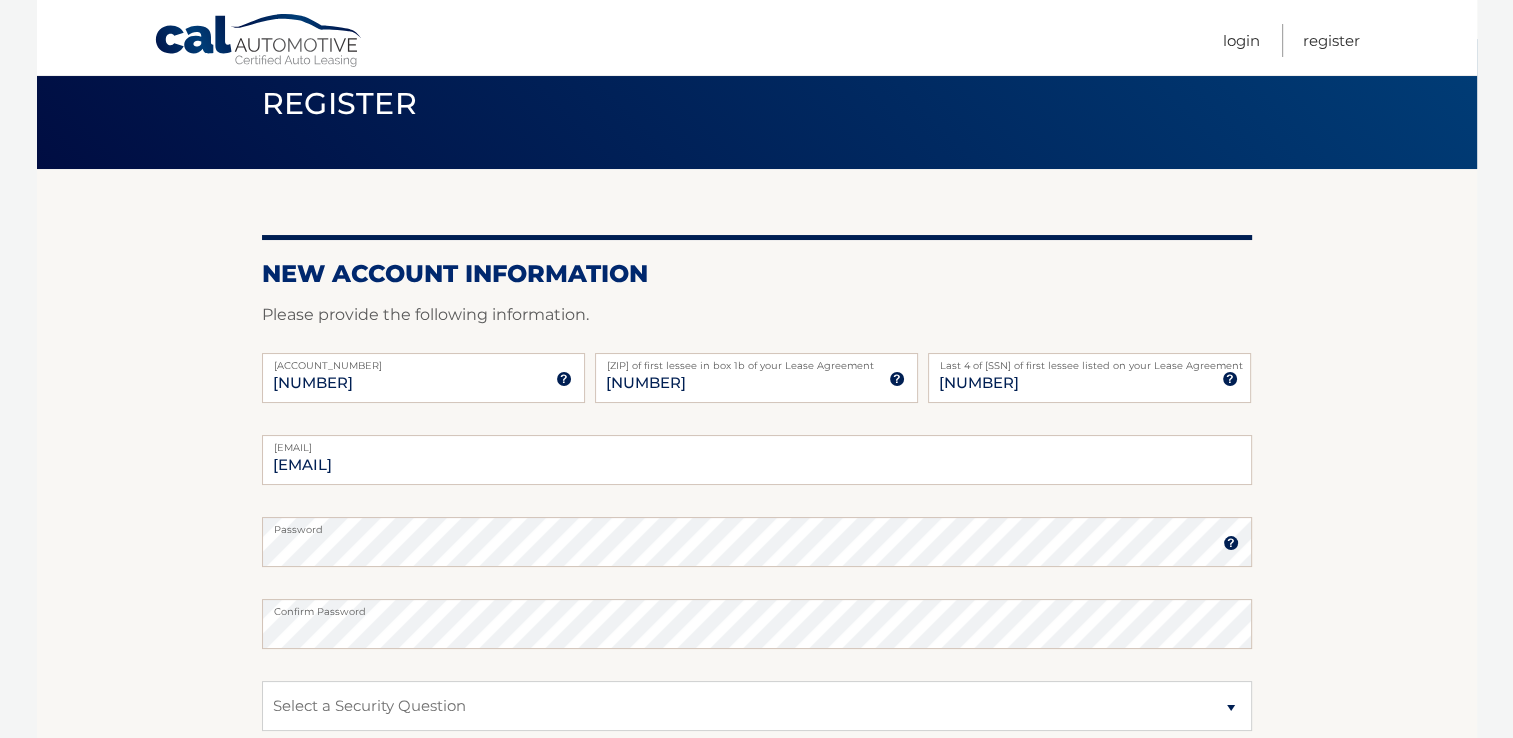 click at bounding box center [564, 379] 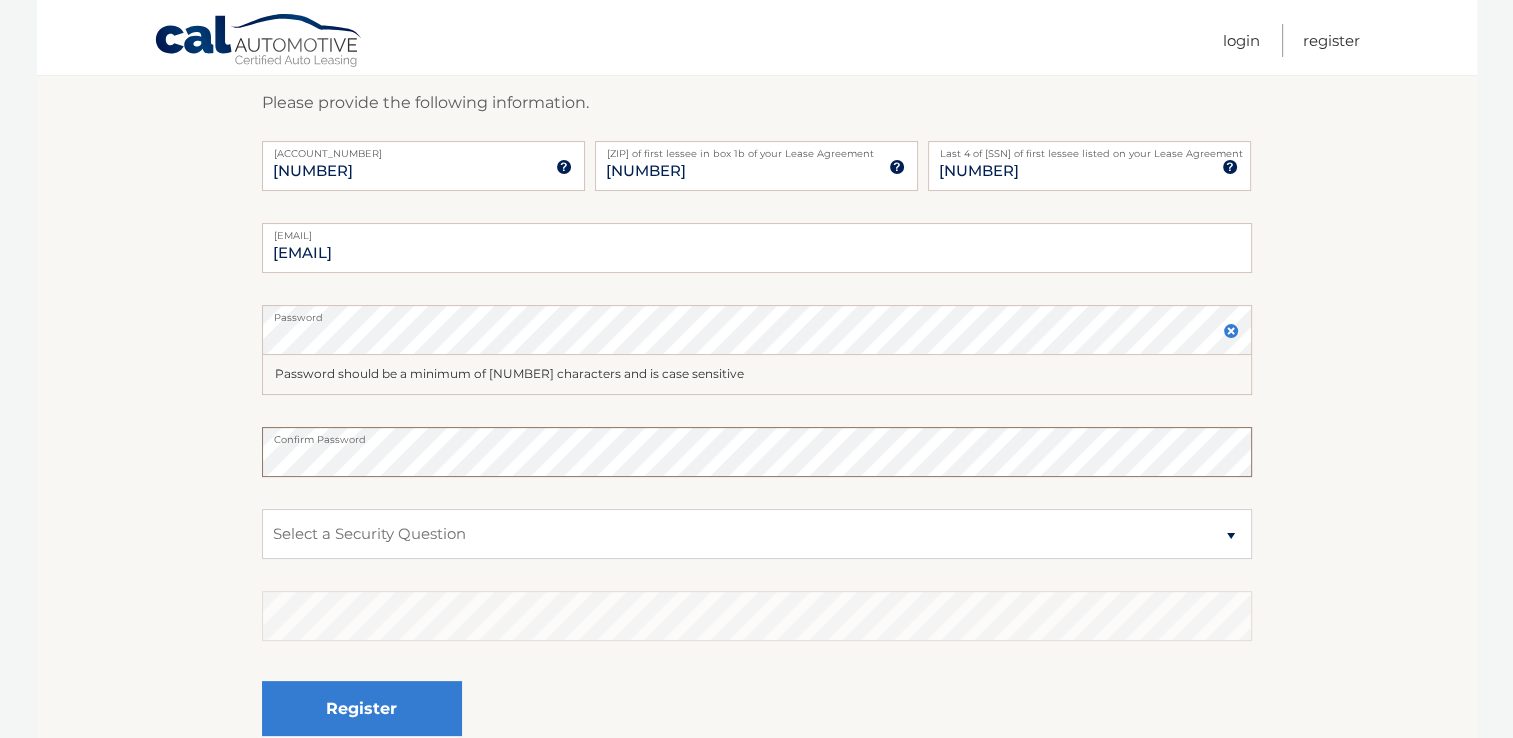 scroll, scrollTop: 304, scrollLeft: 0, axis: vertical 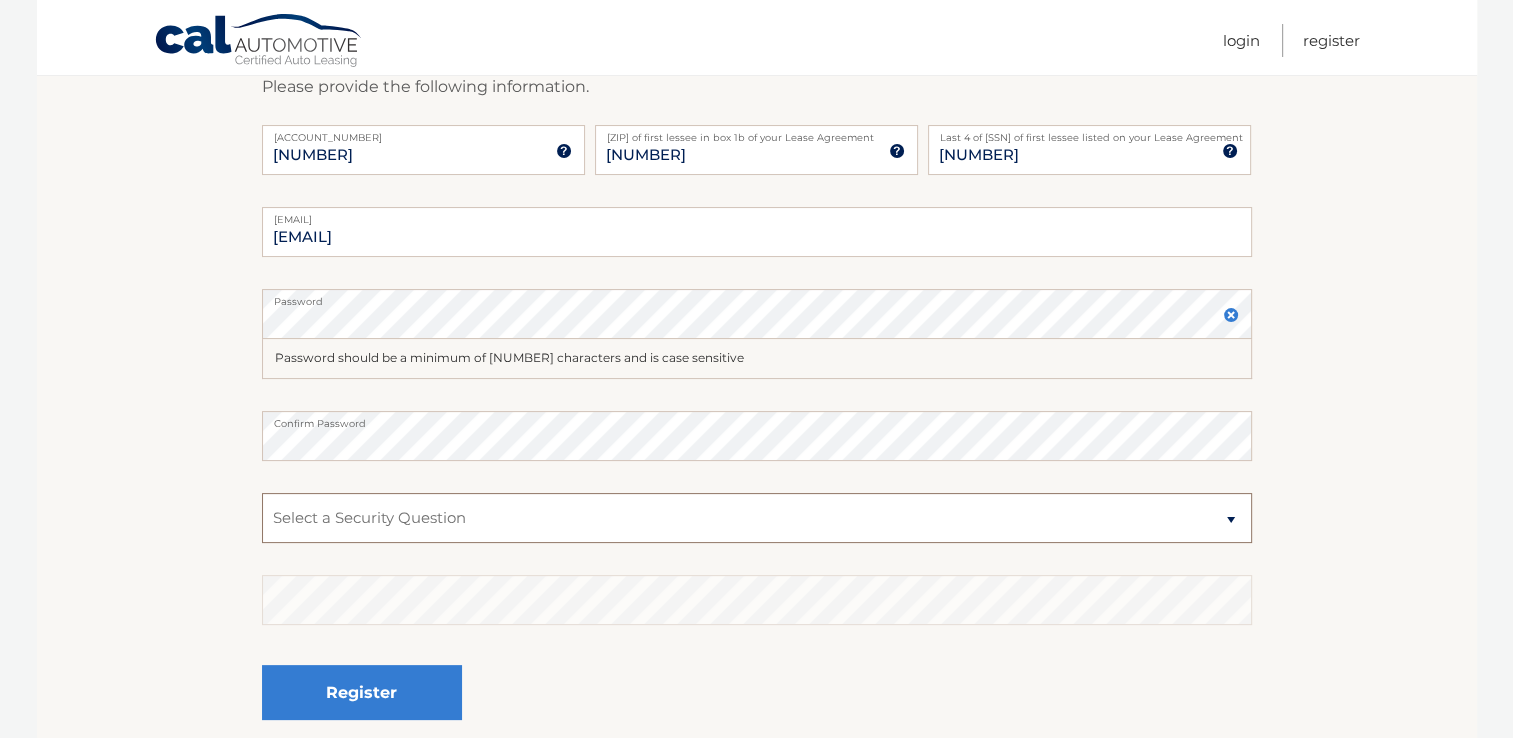 click on "Select a Security Question
What was the name of your elementary school?
What is your mother’s maiden name?
What street did you live on in the third grade?
In what city or town was your first job?
What was your childhood phone number including area code? (e.g., 000-000-0000)" at bounding box center [757, 518] 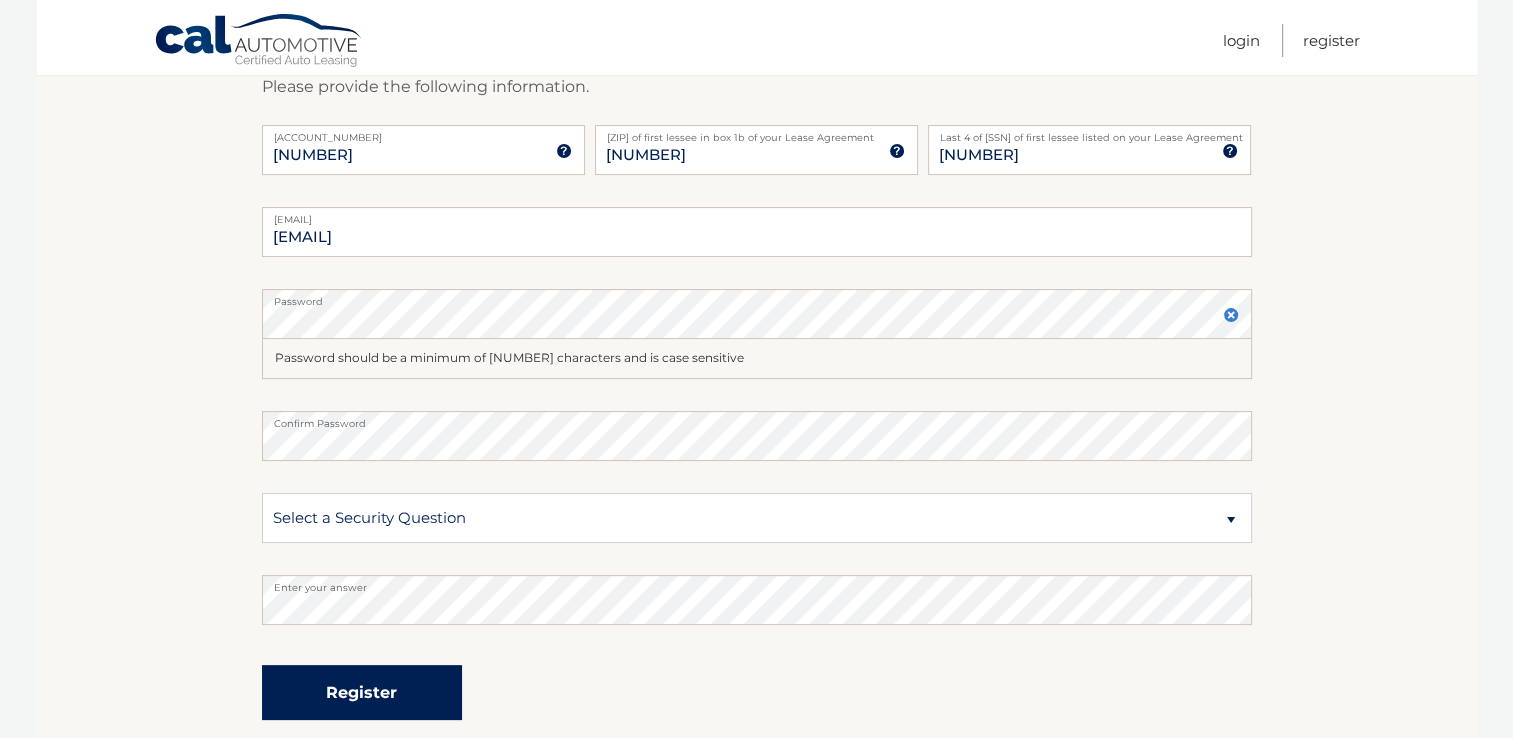 click on "Register" at bounding box center [362, 692] 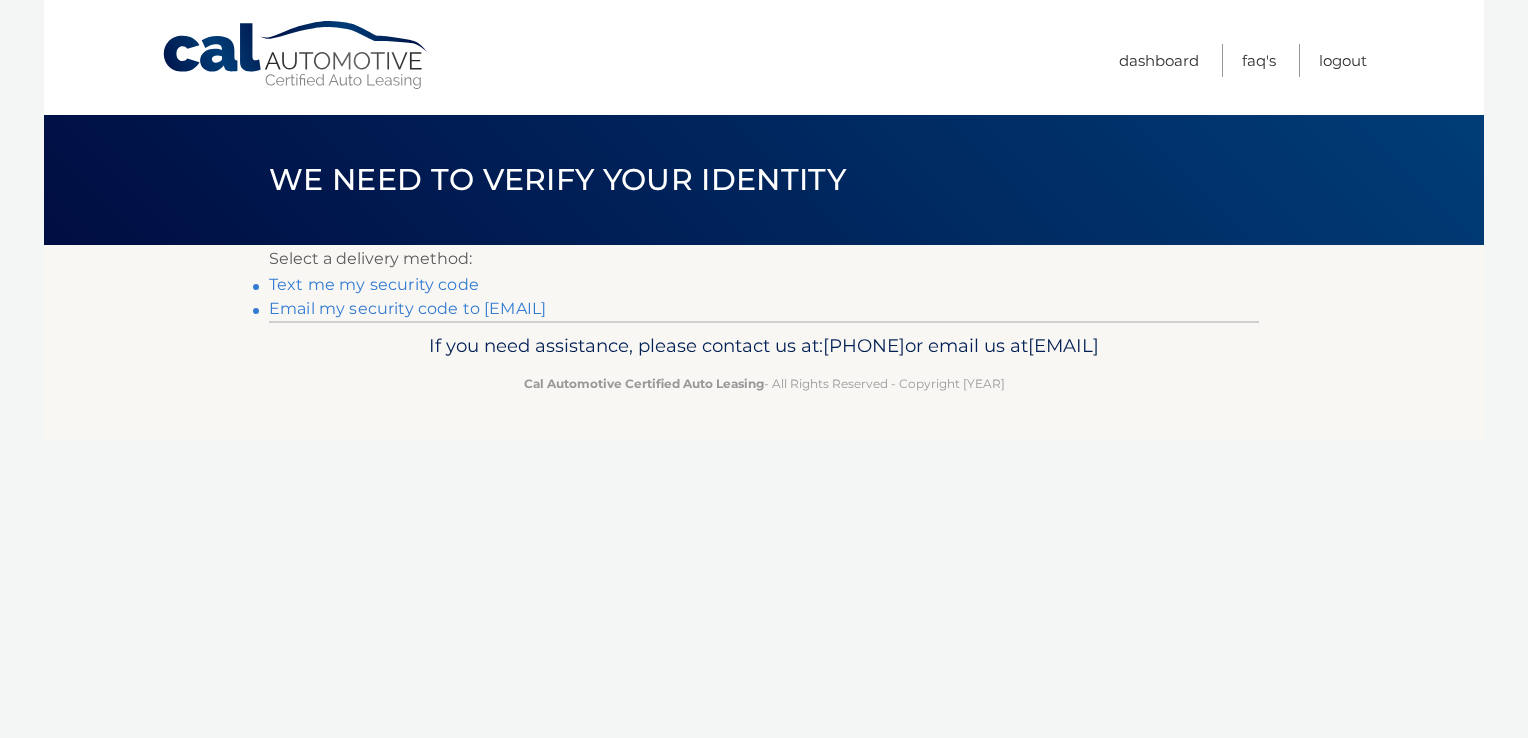scroll, scrollTop: 0, scrollLeft: 0, axis: both 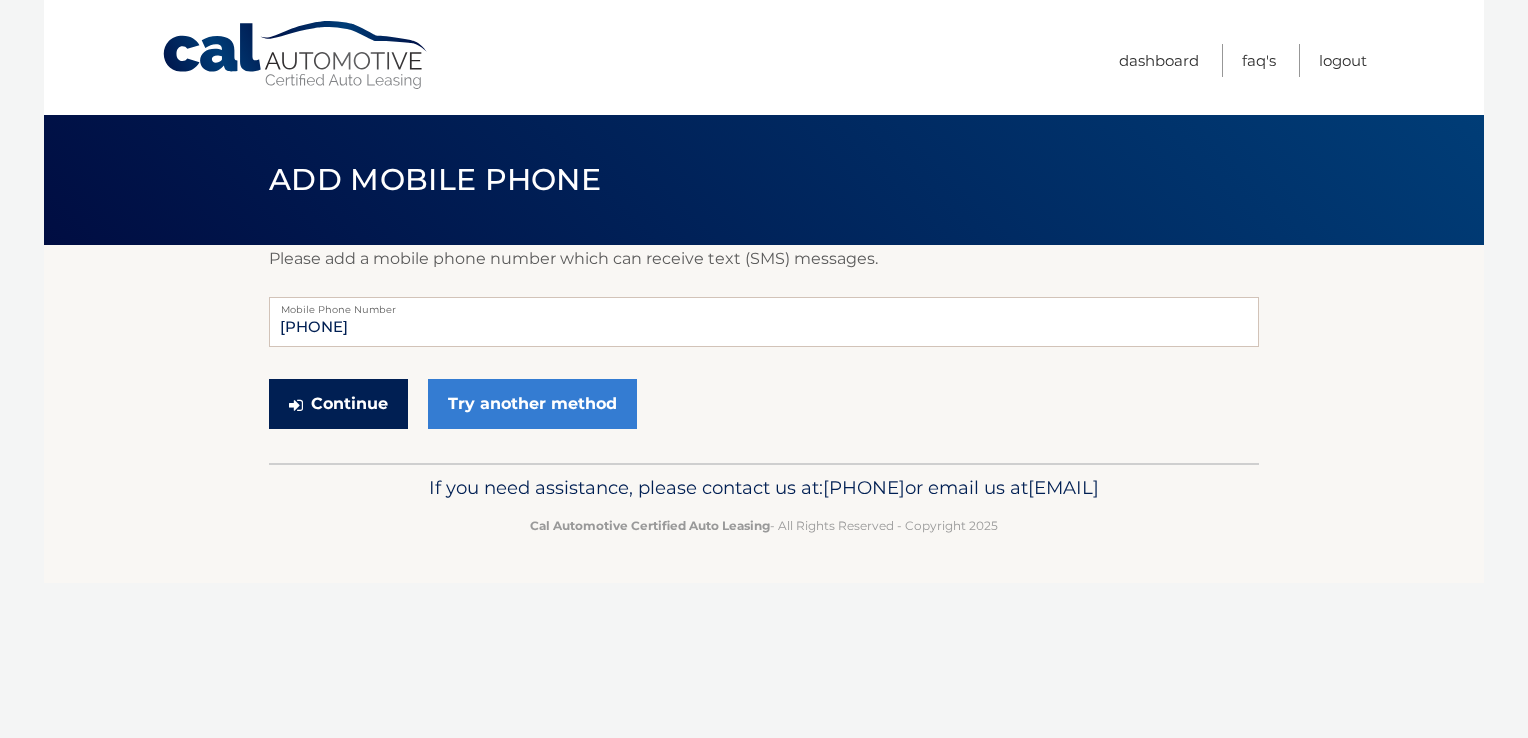 click on "Continue" at bounding box center (338, 404) 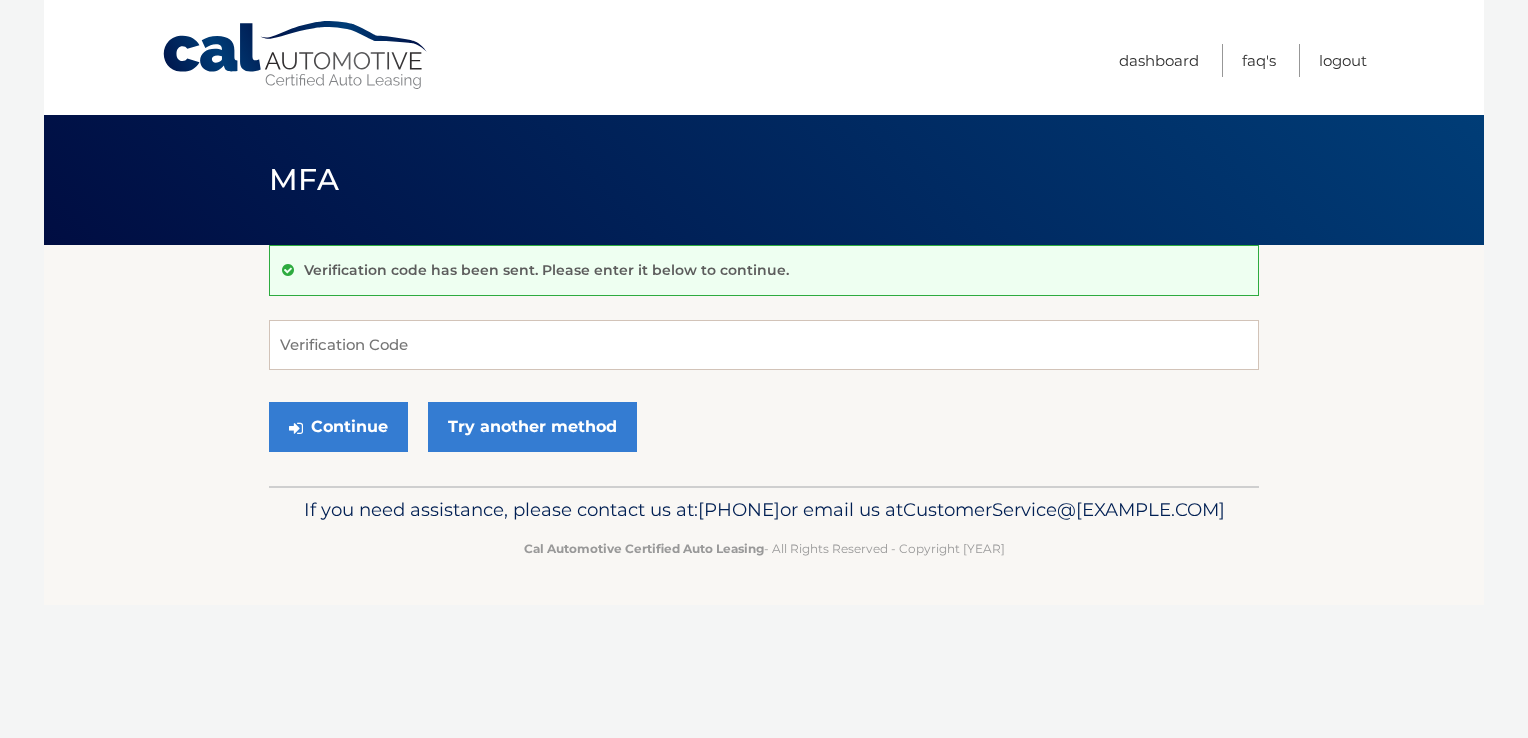 scroll, scrollTop: 0, scrollLeft: 0, axis: both 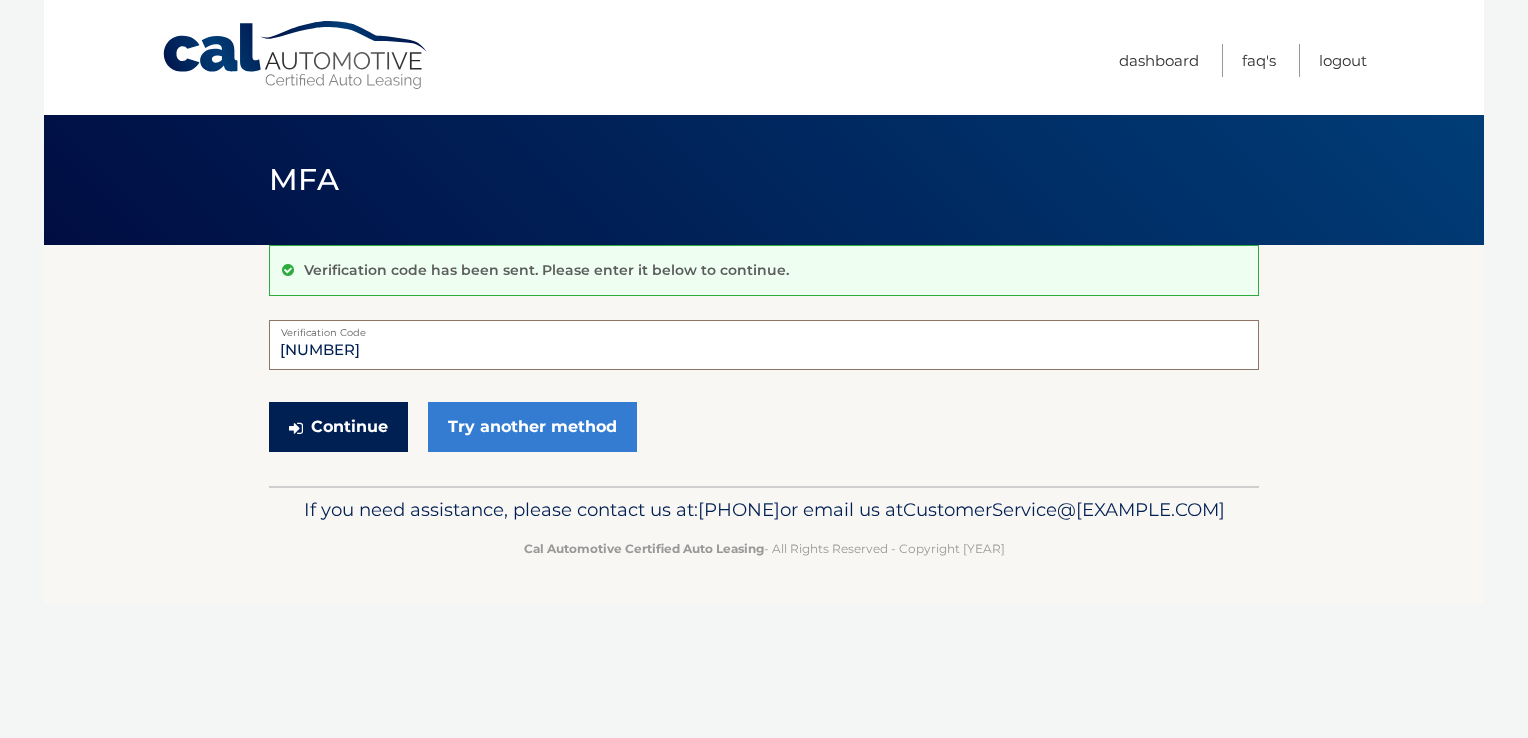 type on "758321" 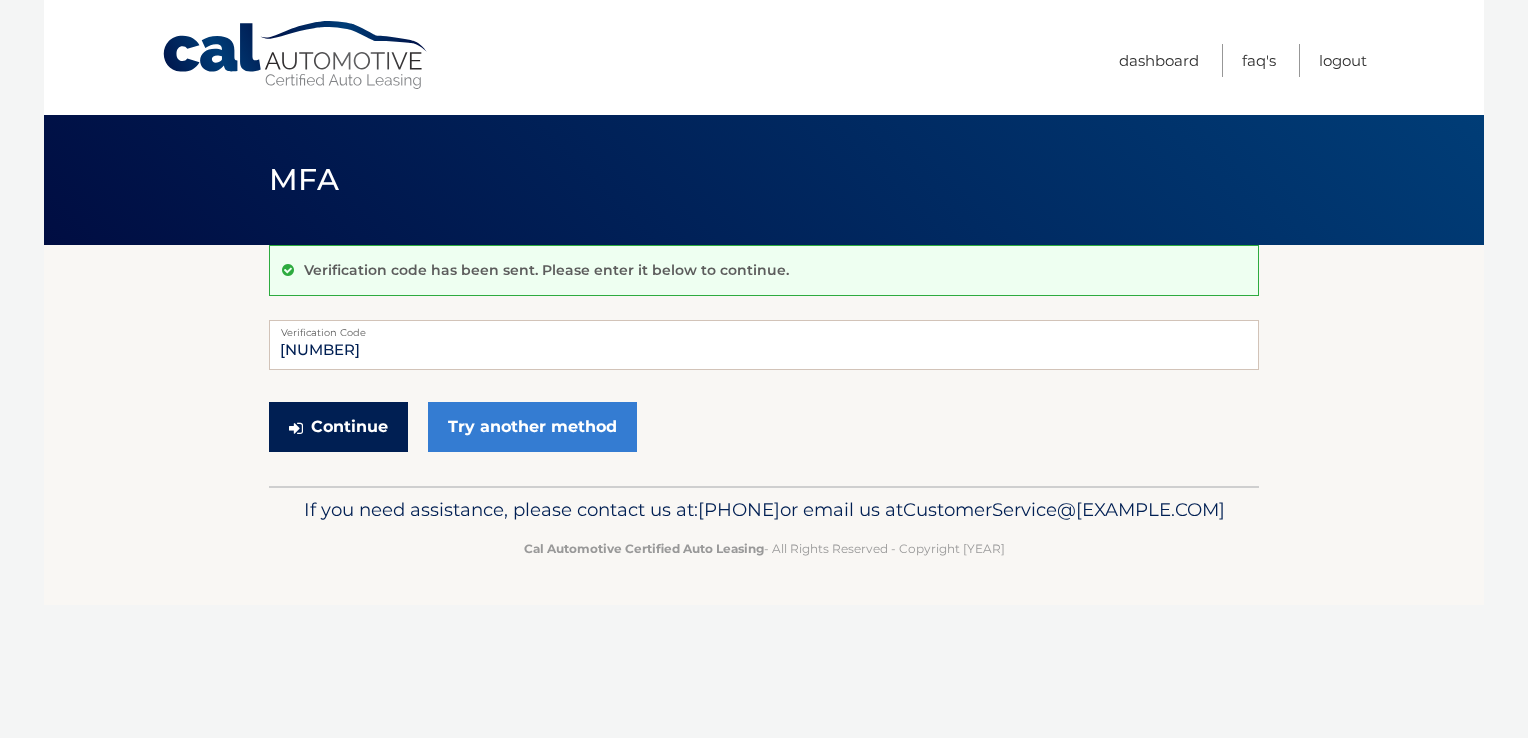 click on "Continue" at bounding box center (338, 427) 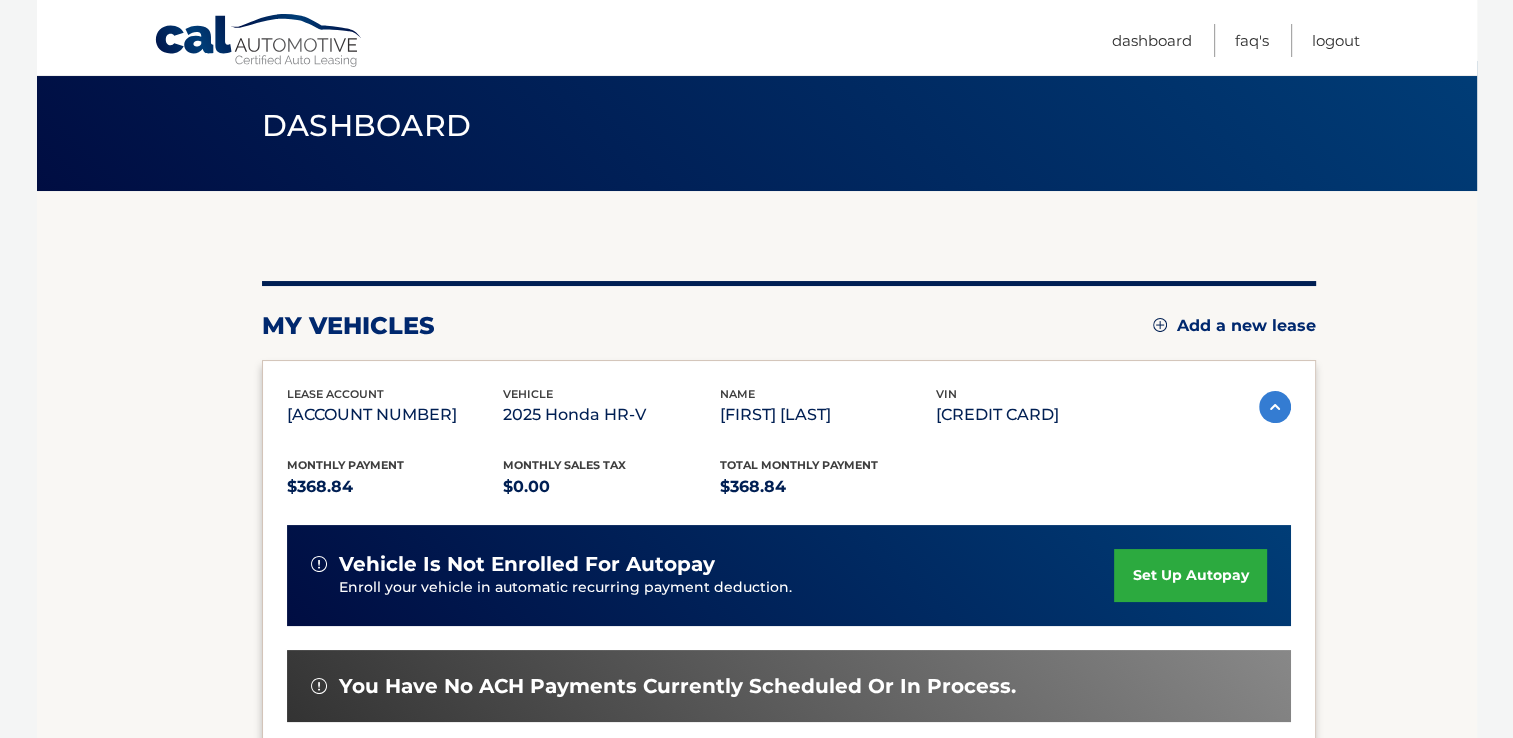 scroll, scrollTop: 128, scrollLeft: 0, axis: vertical 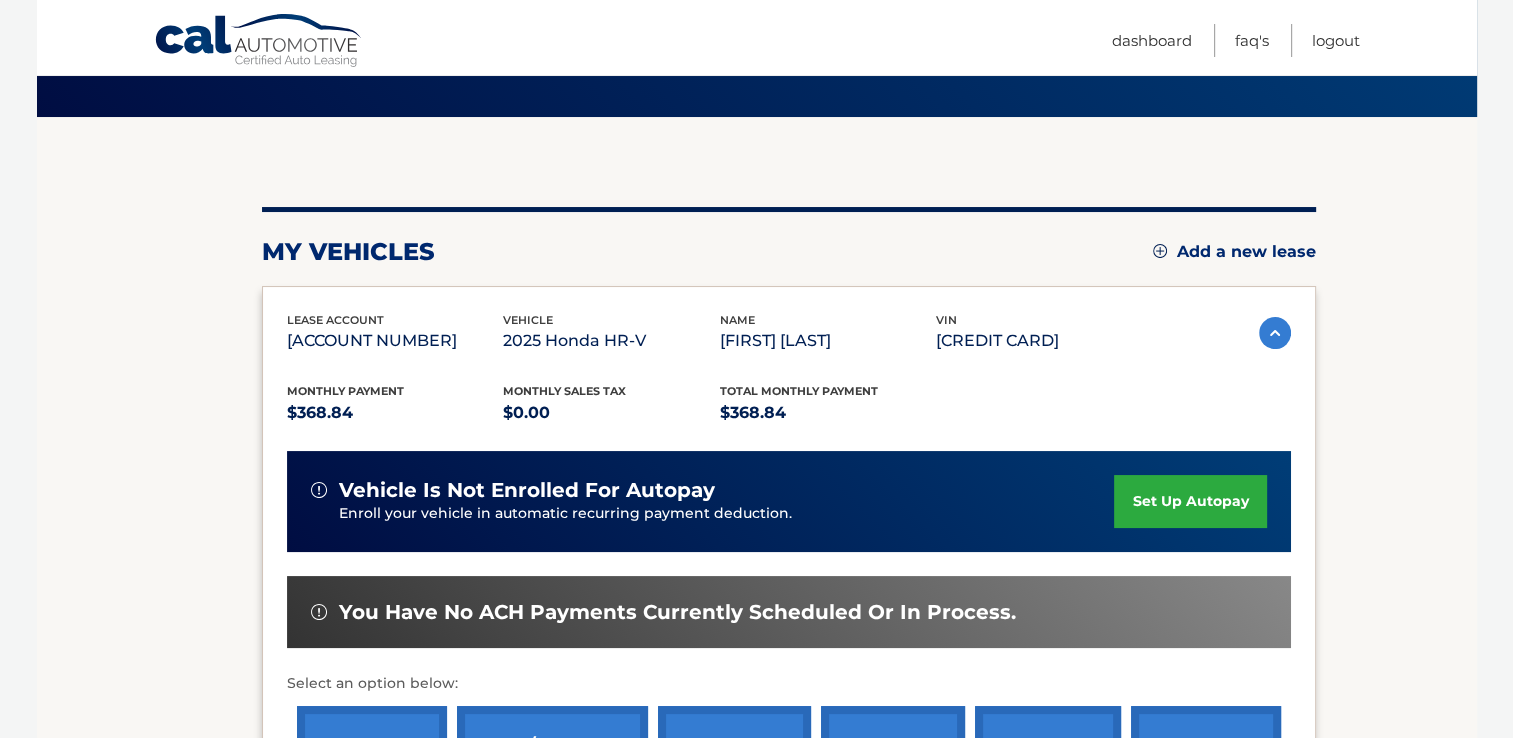 click on "set up autopay" at bounding box center [1190, 501] 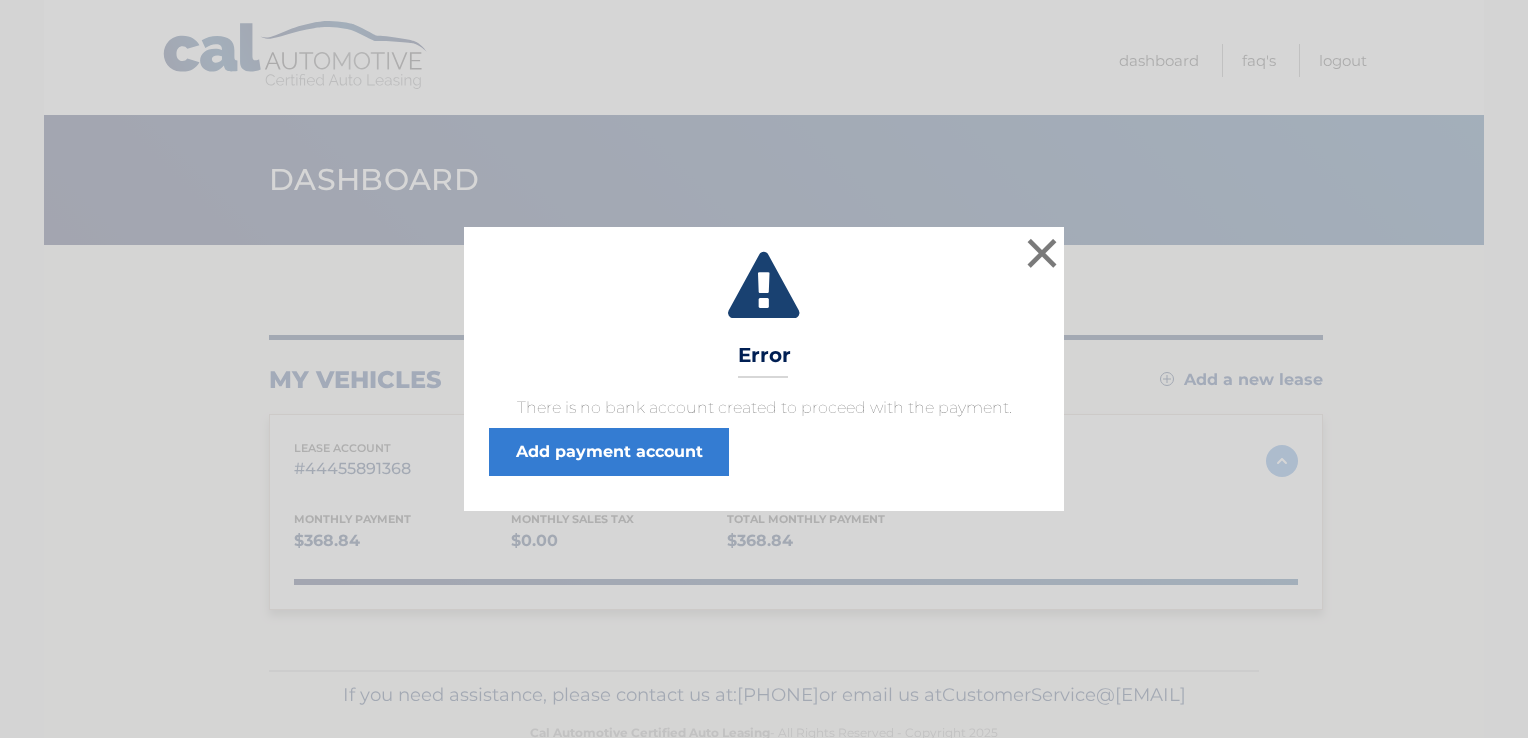 scroll, scrollTop: 0, scrollLeft: 0, axis: both 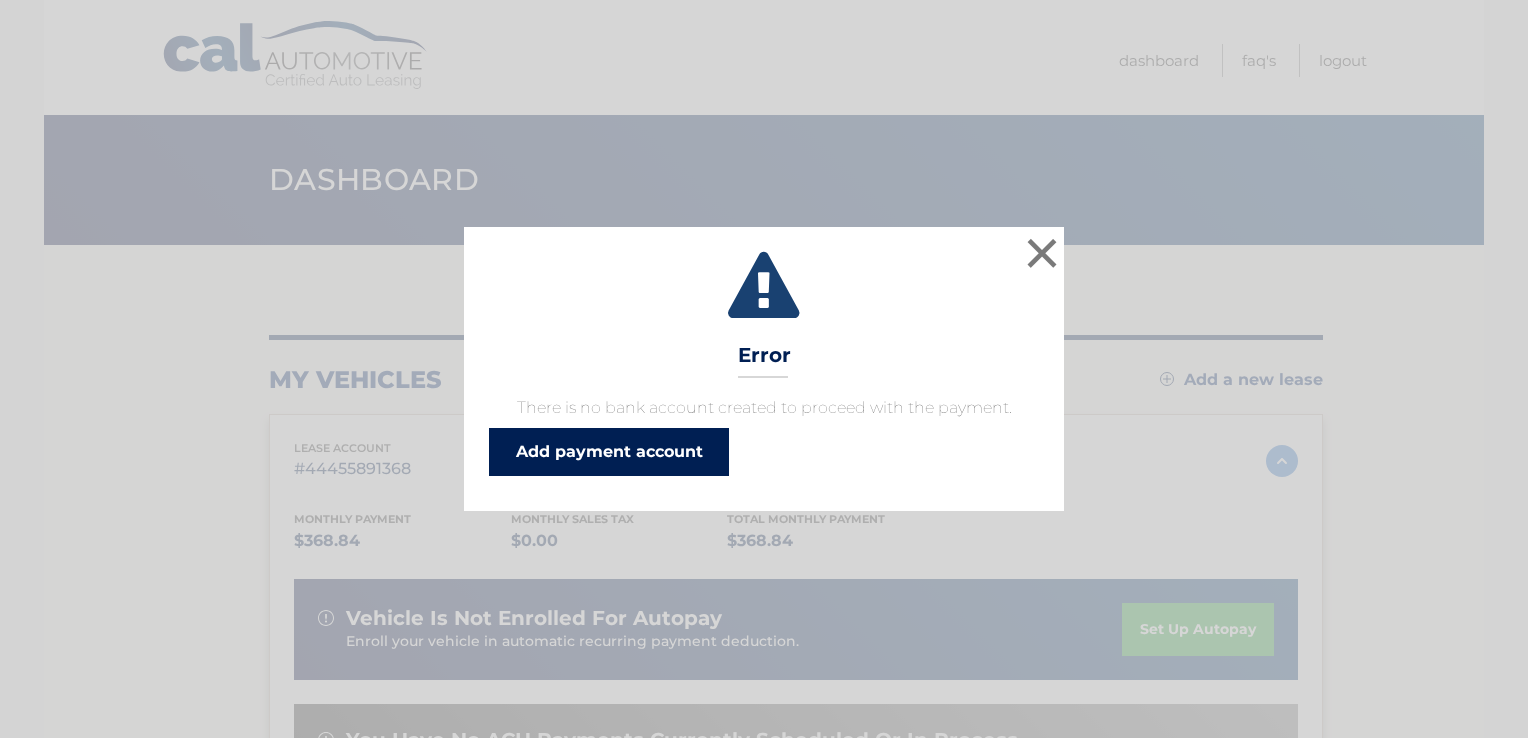 click on "Add payment account" at bounding box center (609, 452) 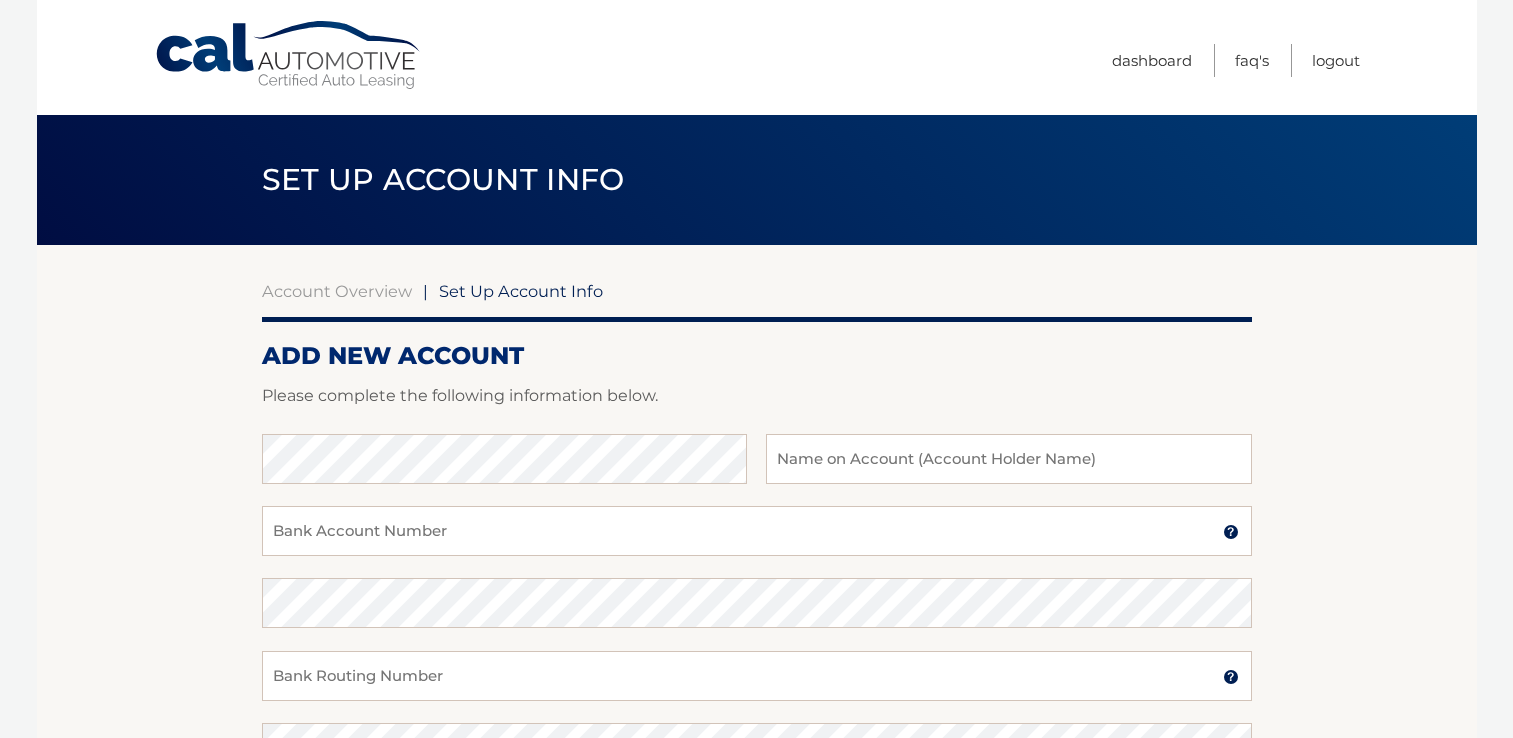 scroll, scrollTop: 0, scrollLeft: 0, axis: both 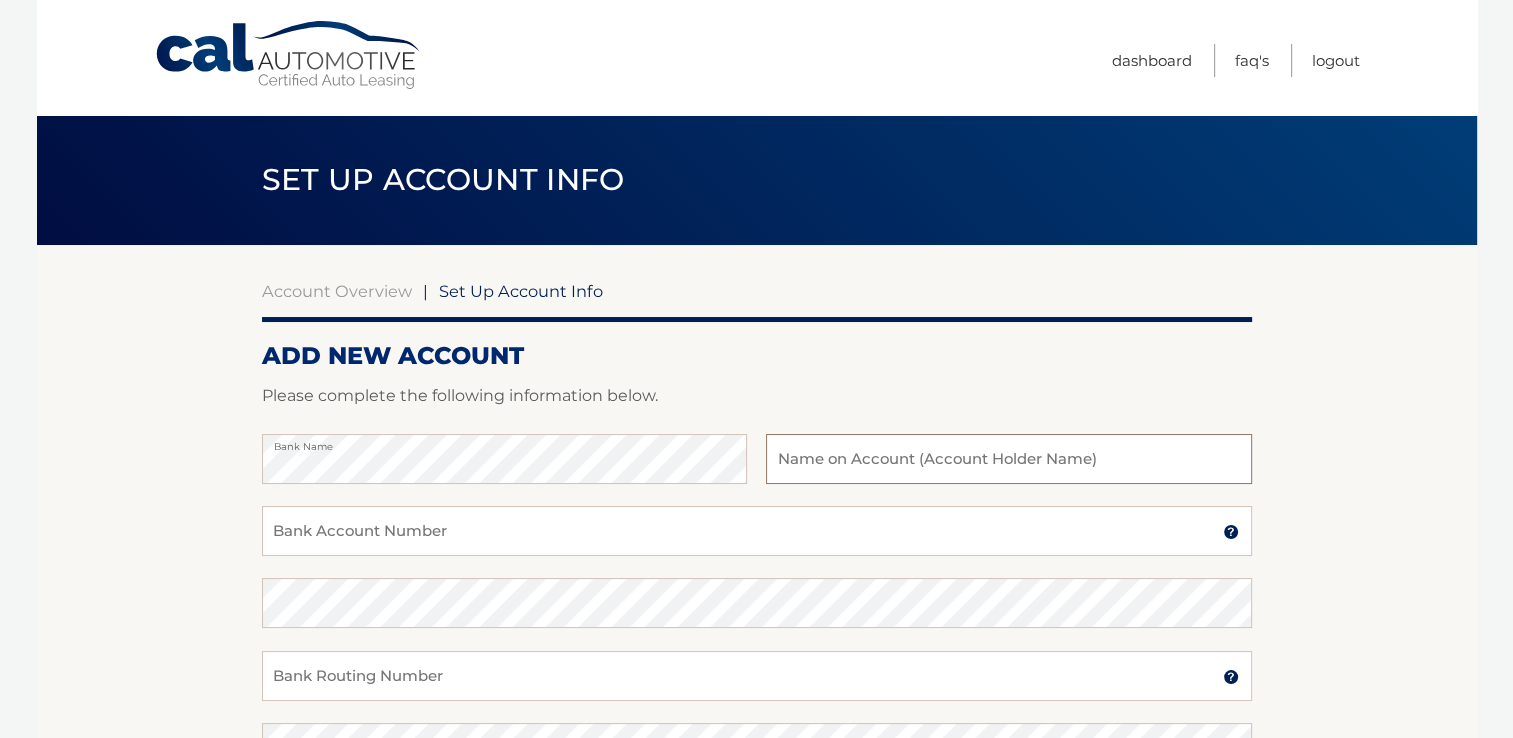 click at bounding box center [1008, 459] 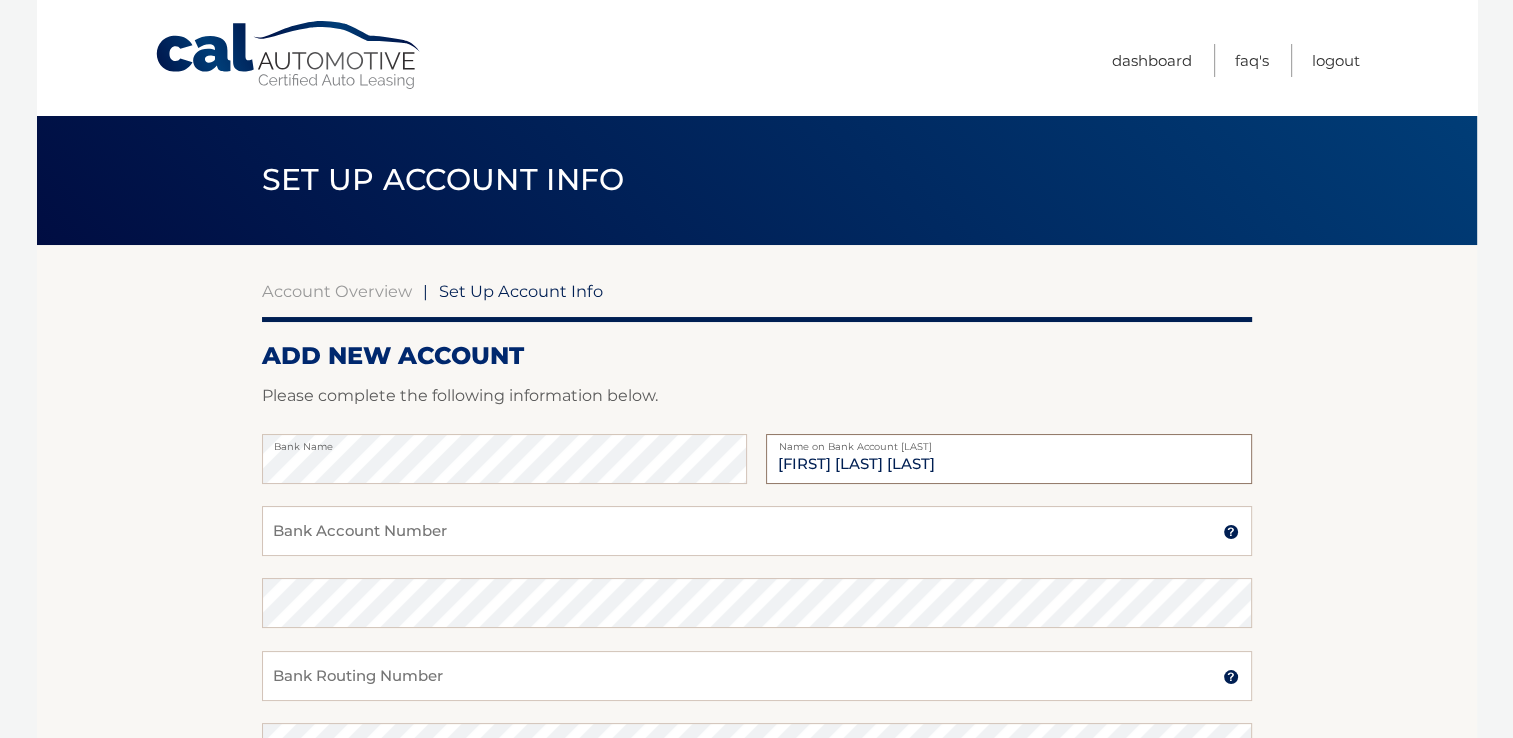 type on "[FIRST] [LAST] [LAST]" 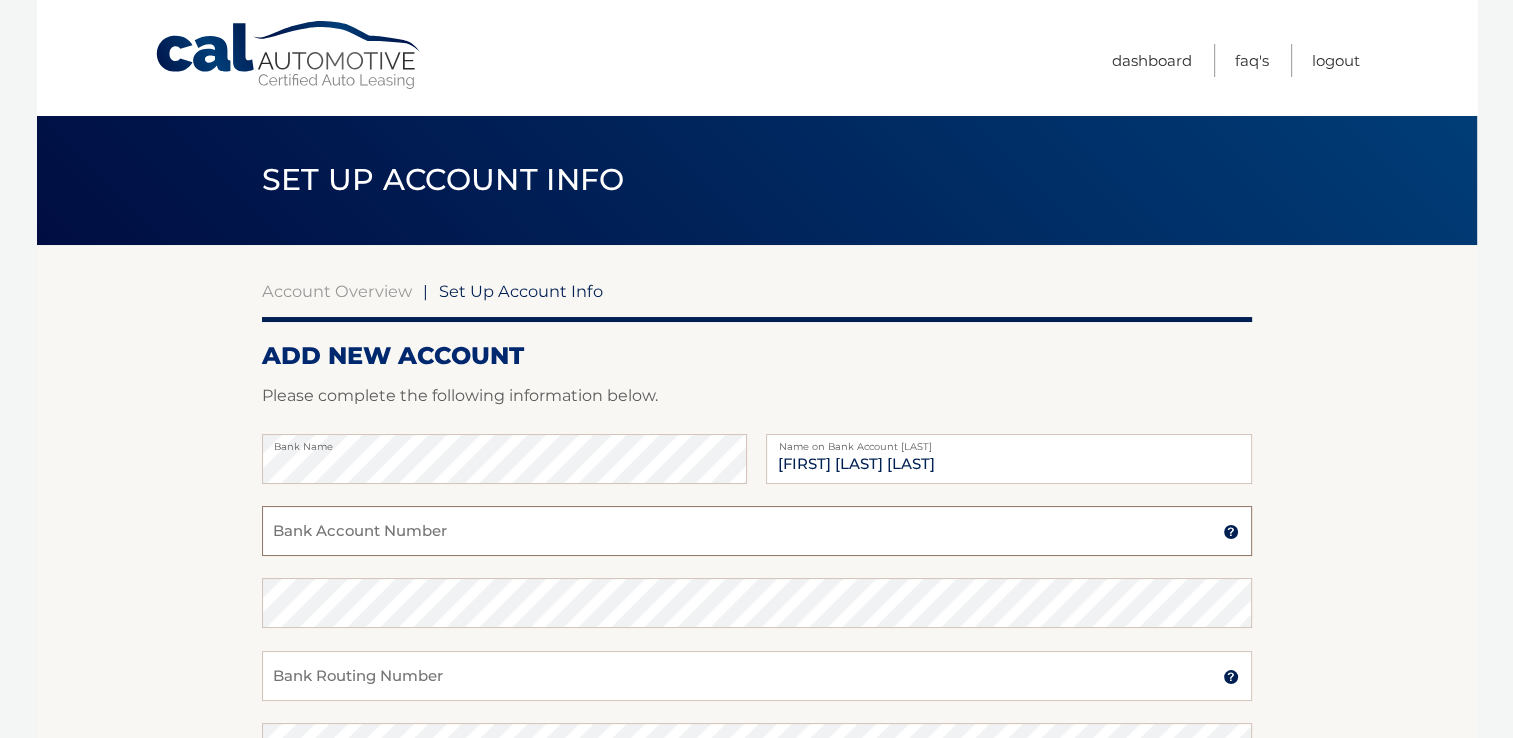 click on "Bank Account Number" at bounding box center (757, 531) 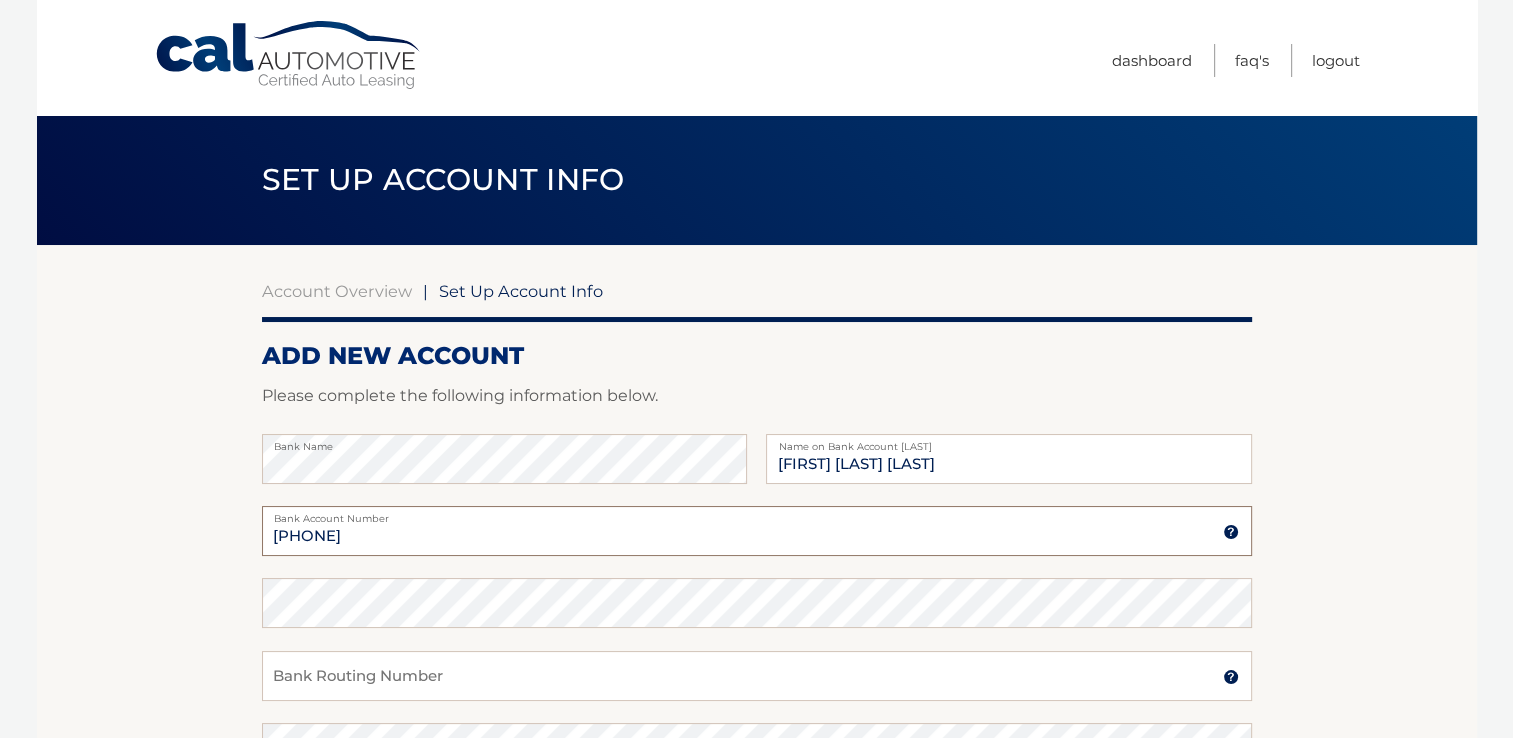 type on "4028326655" 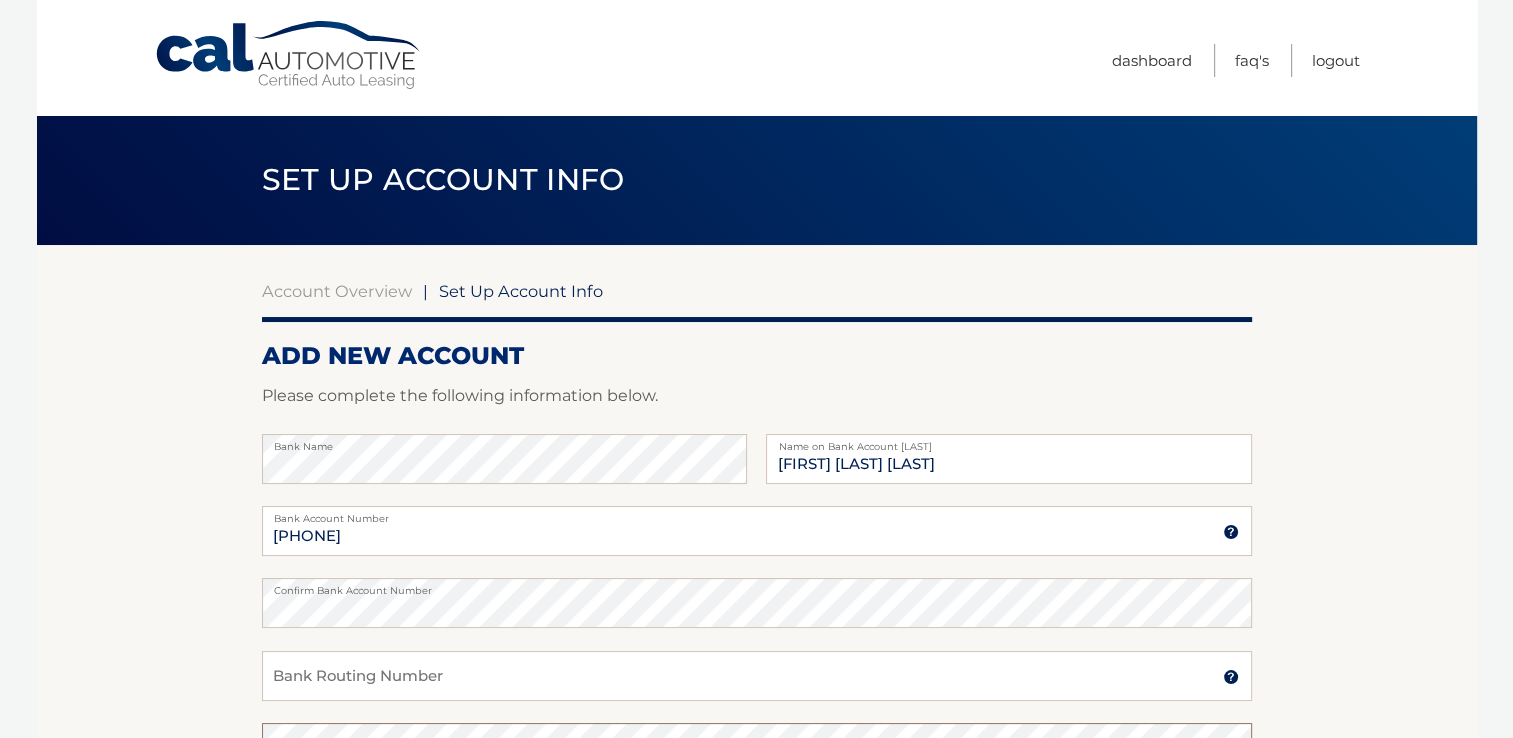 scroll, scrollTop: 34, scrollLeft: 0, axis: vertical 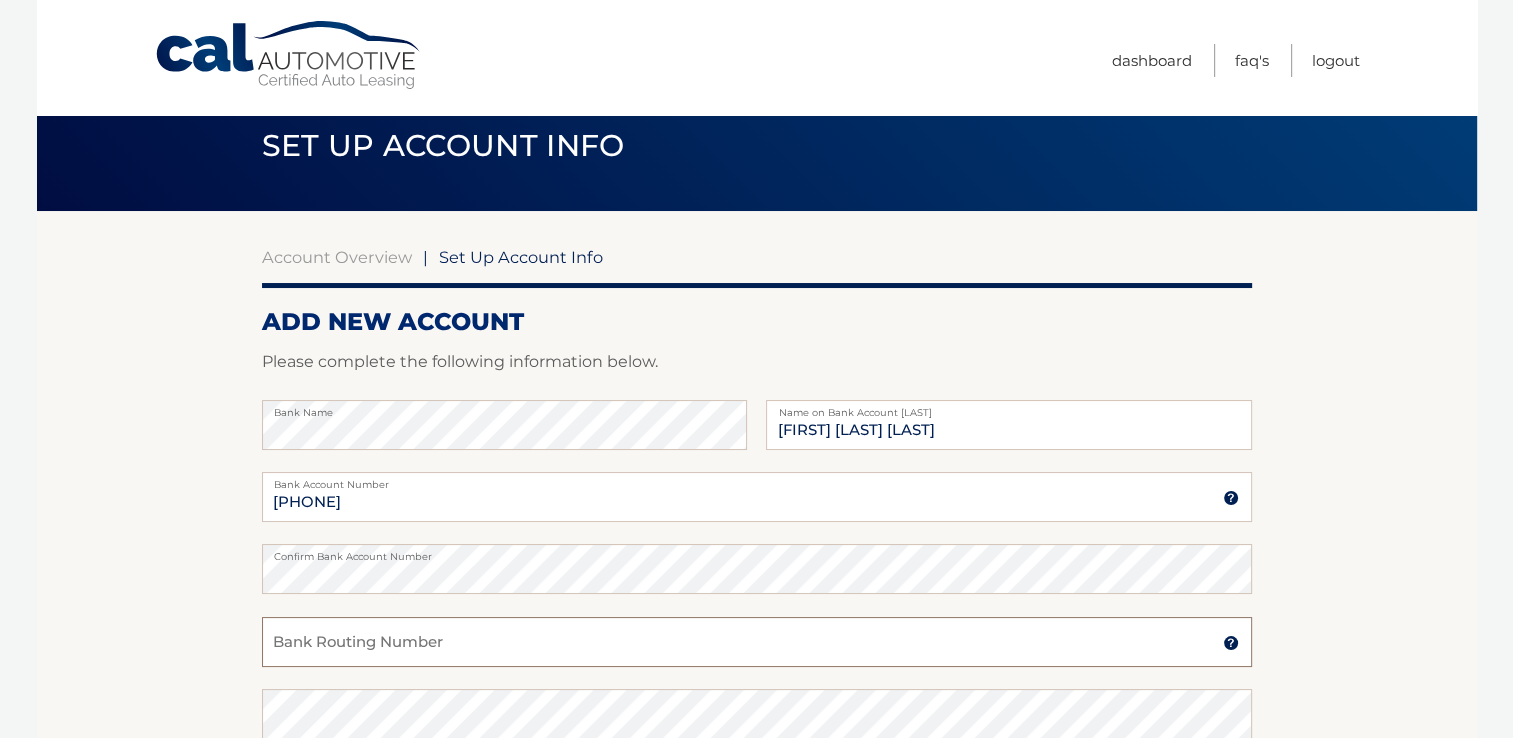 click on "Bank Routing Number" at bounding box center [757, 642] 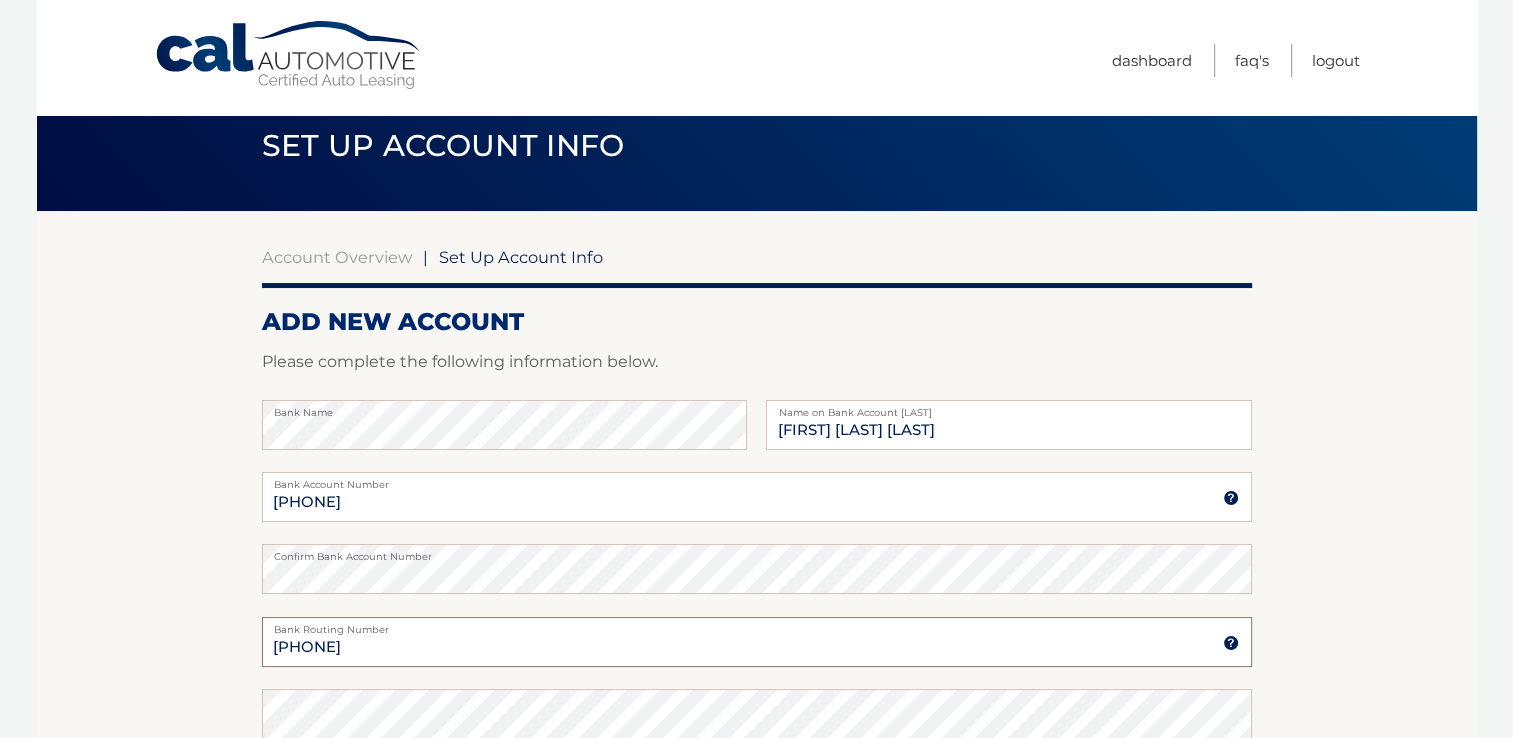 type on "021313103" 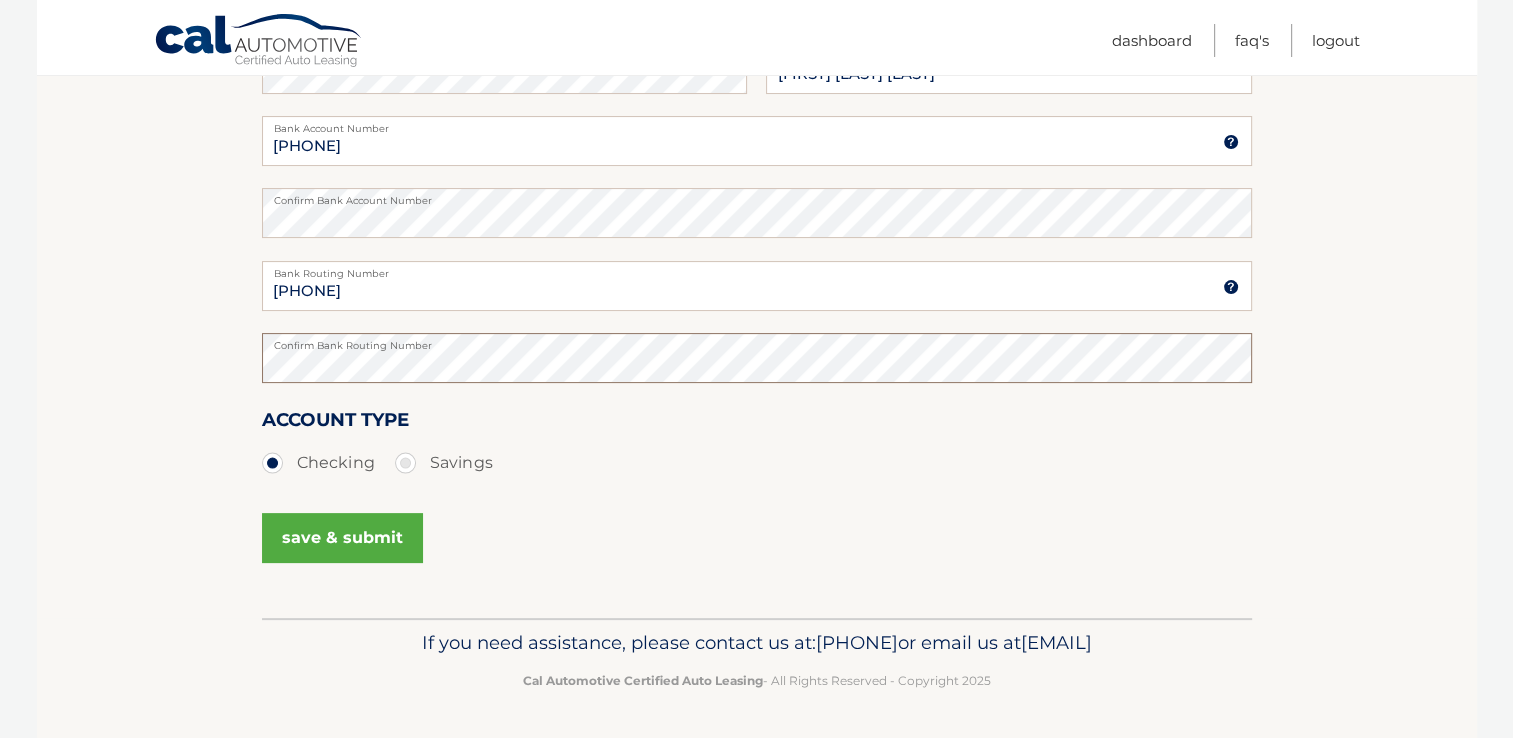scroll, scrollTop: 420, scrollLeft: 0, axis: vertical 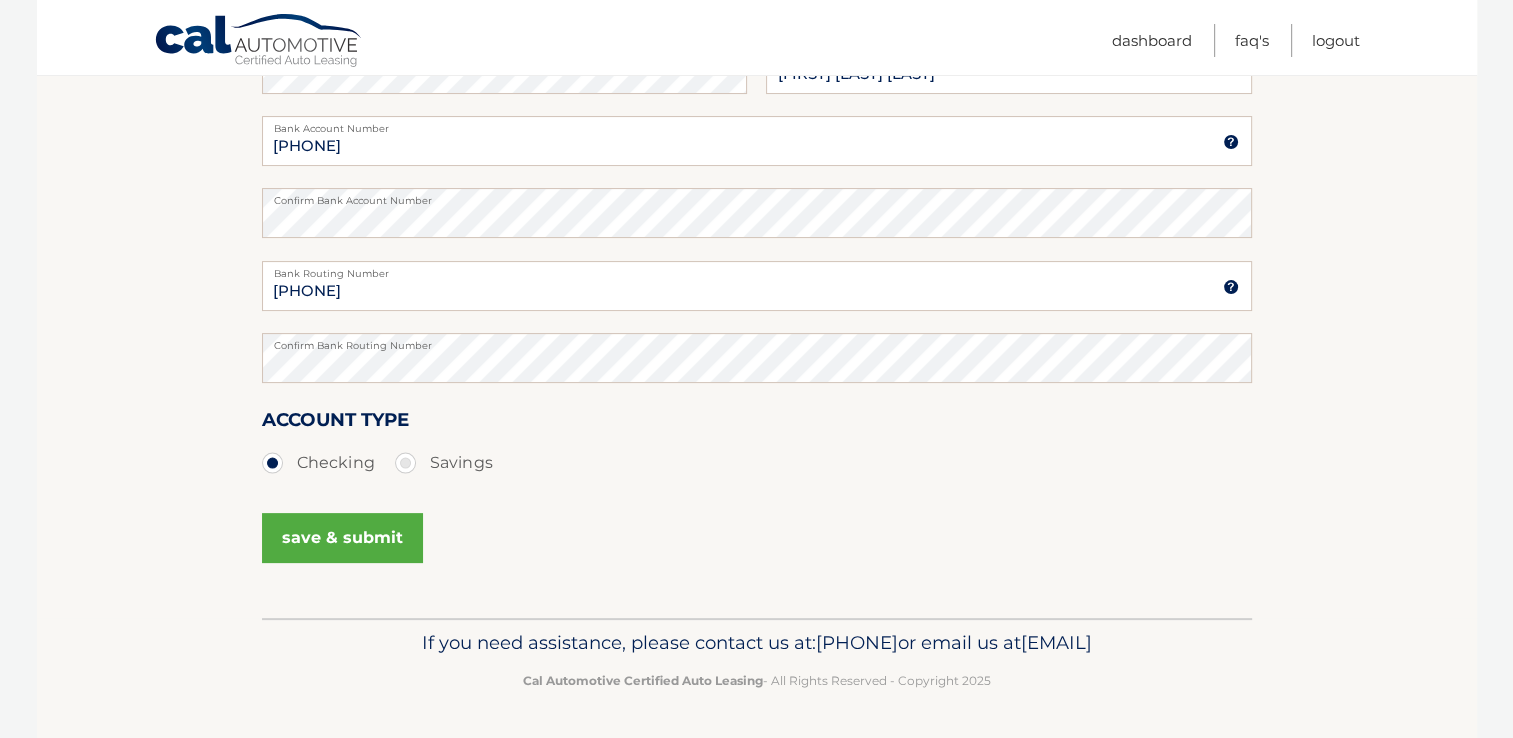 click on "save & submit" at bounding box center [342, 538] 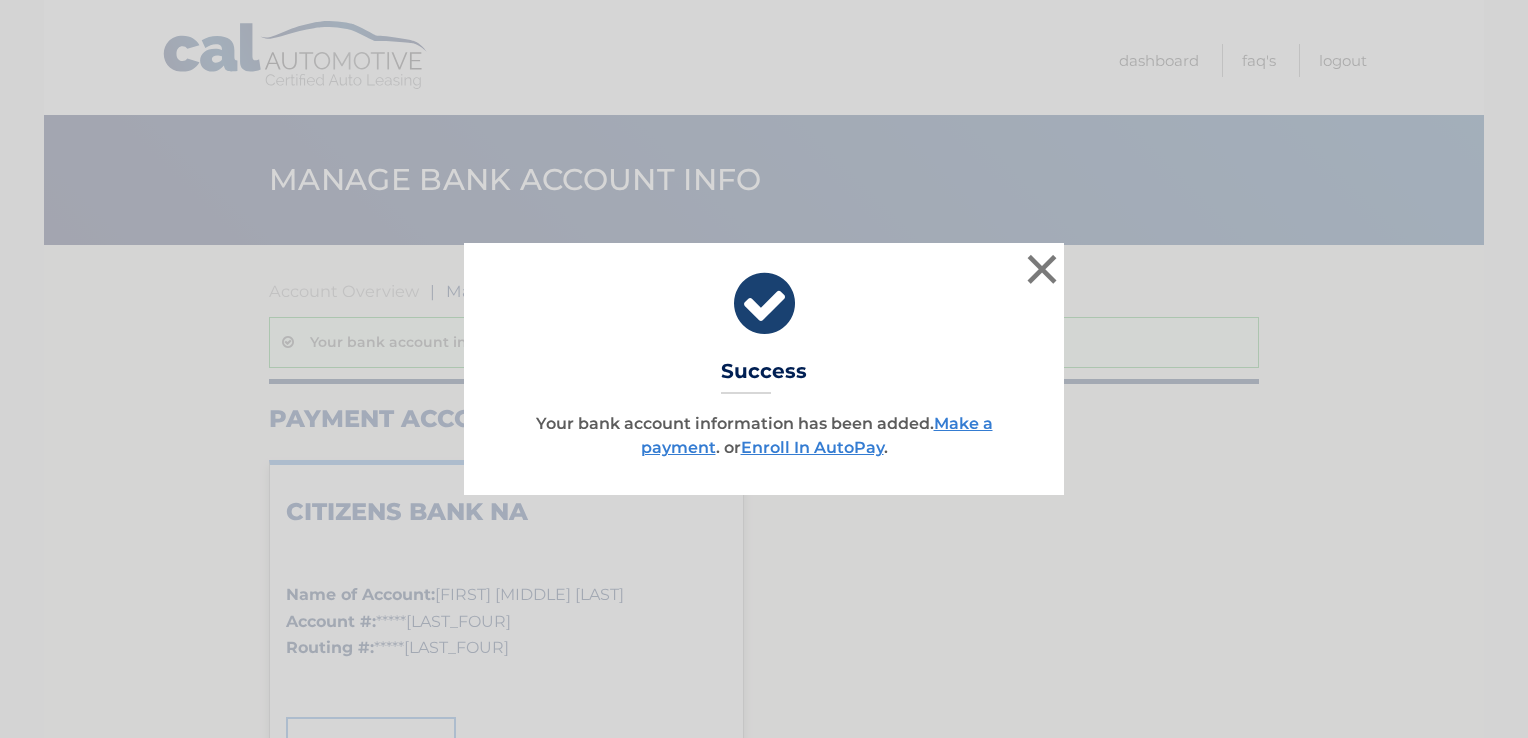 scroll, scrollTop: 0, scrollLeft: 0, axis: both 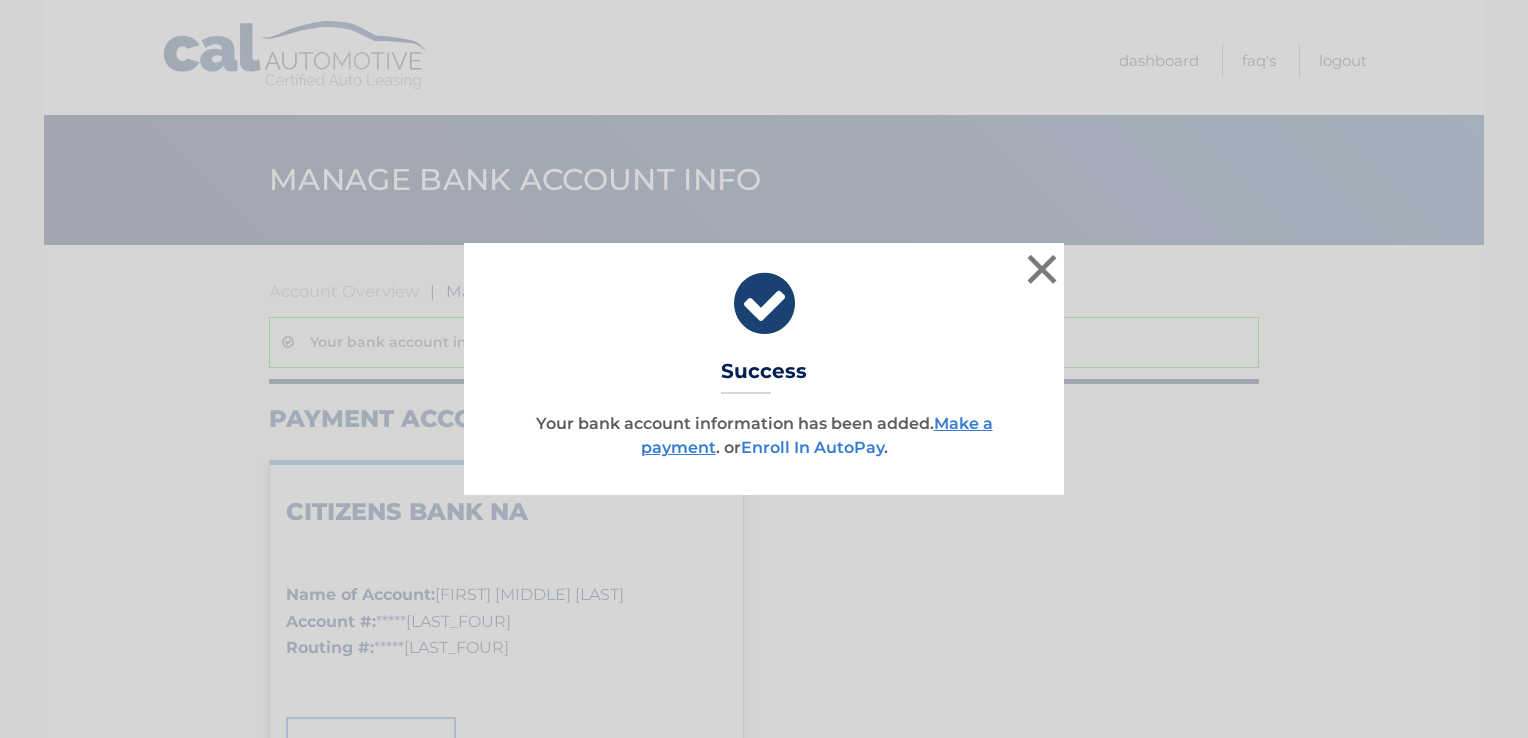 click on "Enroll In AutoPay" at bounding box center (812, 447) 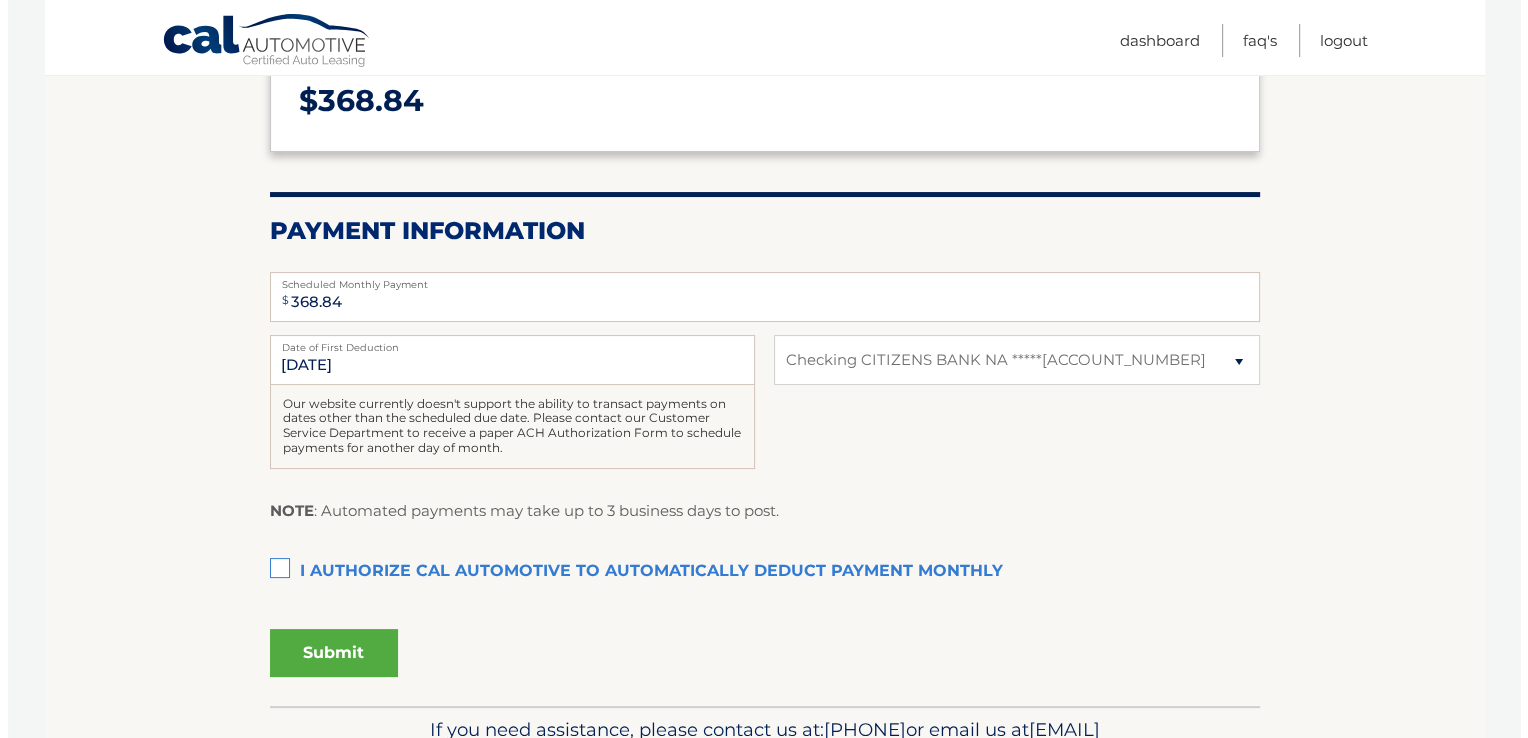 scroll, scrollTop: 292, scrollLeft: 0, axis: vertical 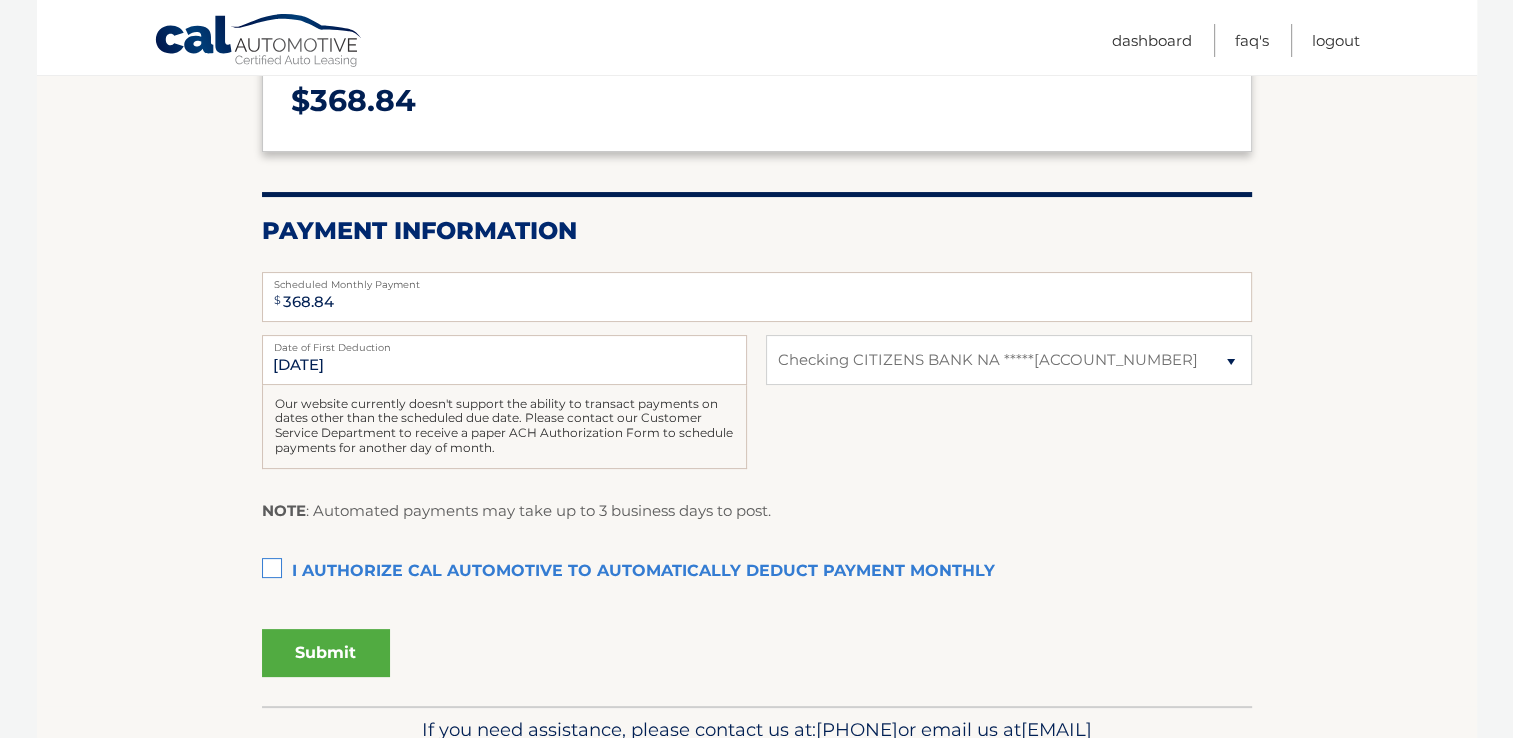 click on "I authorize cal automotive to automatically deduct payment monthly
This checkbox must be checked" at bounding box center (757, 572) 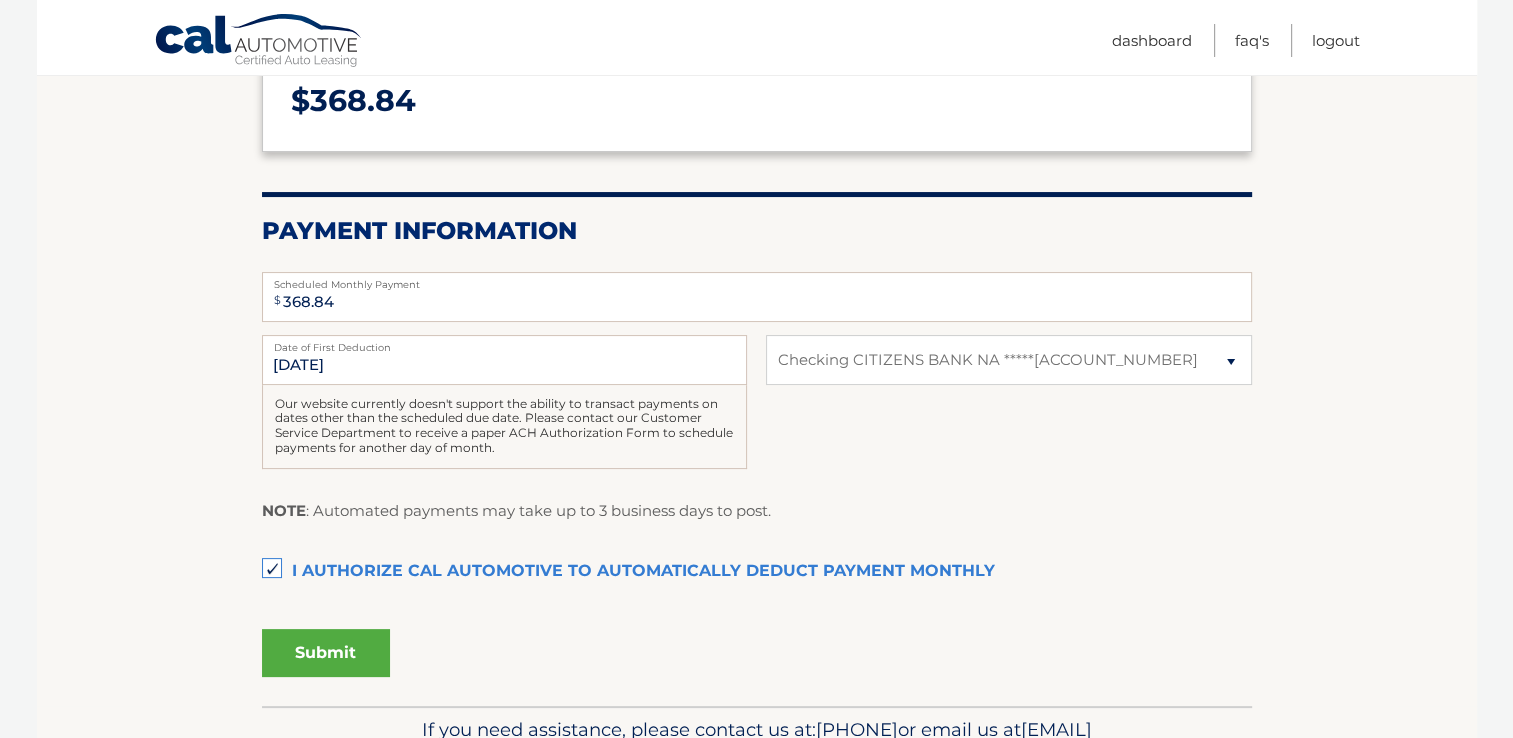 click on "Submit" at bounding box center [326, 653] 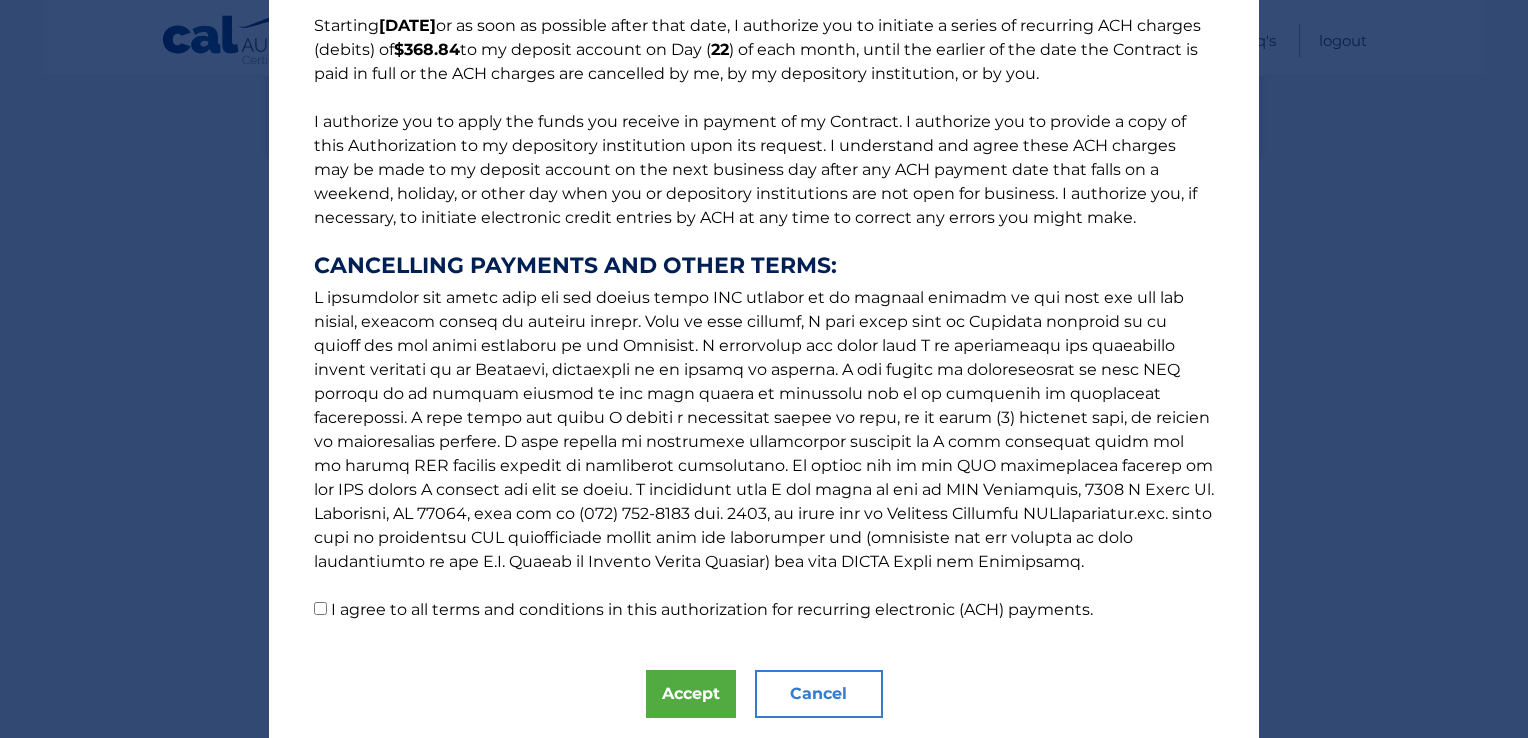 scroll, scrollTop: 230, scrollLeft: 0, axis: vertical 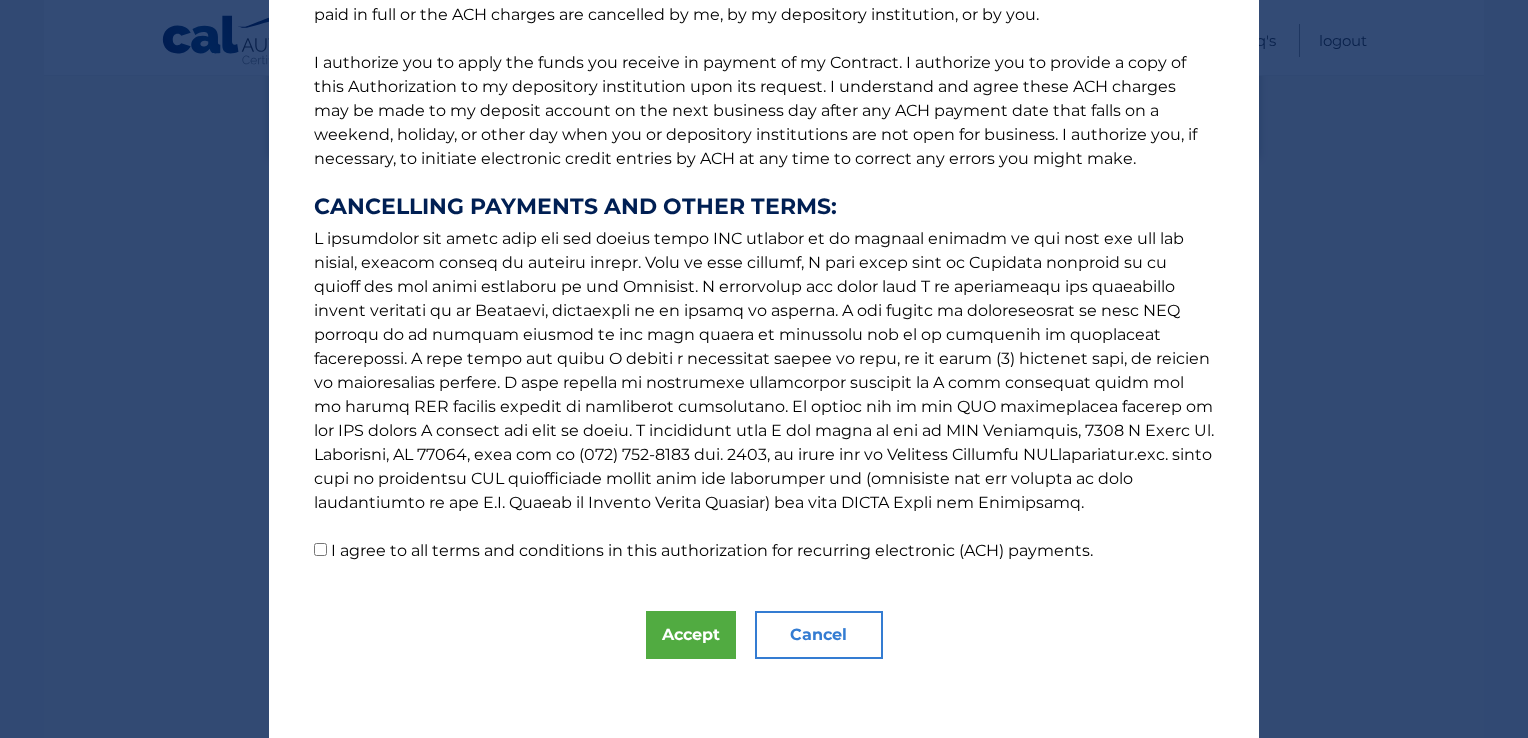 click on "I agree to all terms and conditions in this authorization for recurring electronic (ACH) payments." at bounding box center [320, 549] 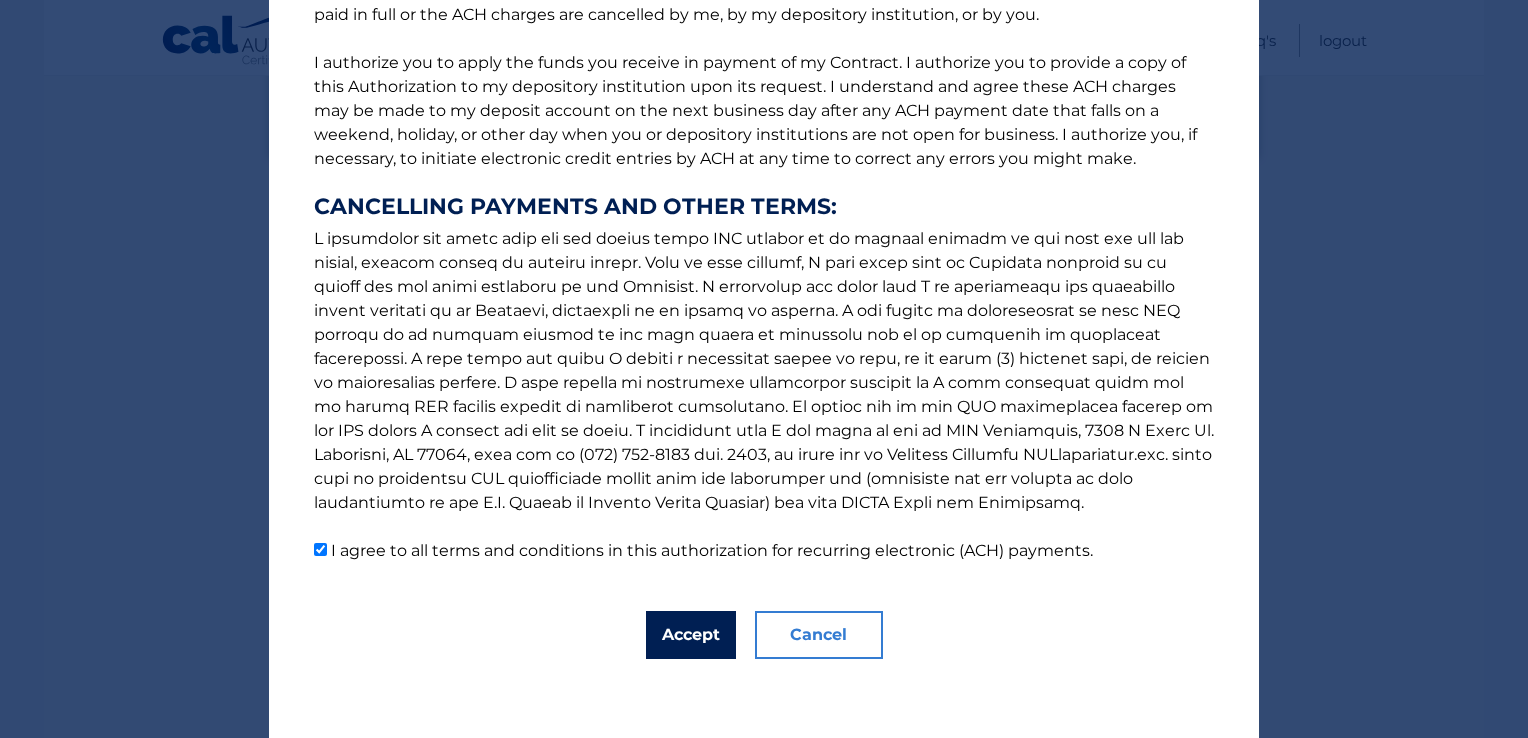click on "Accept" at bounding box center [691, 635] 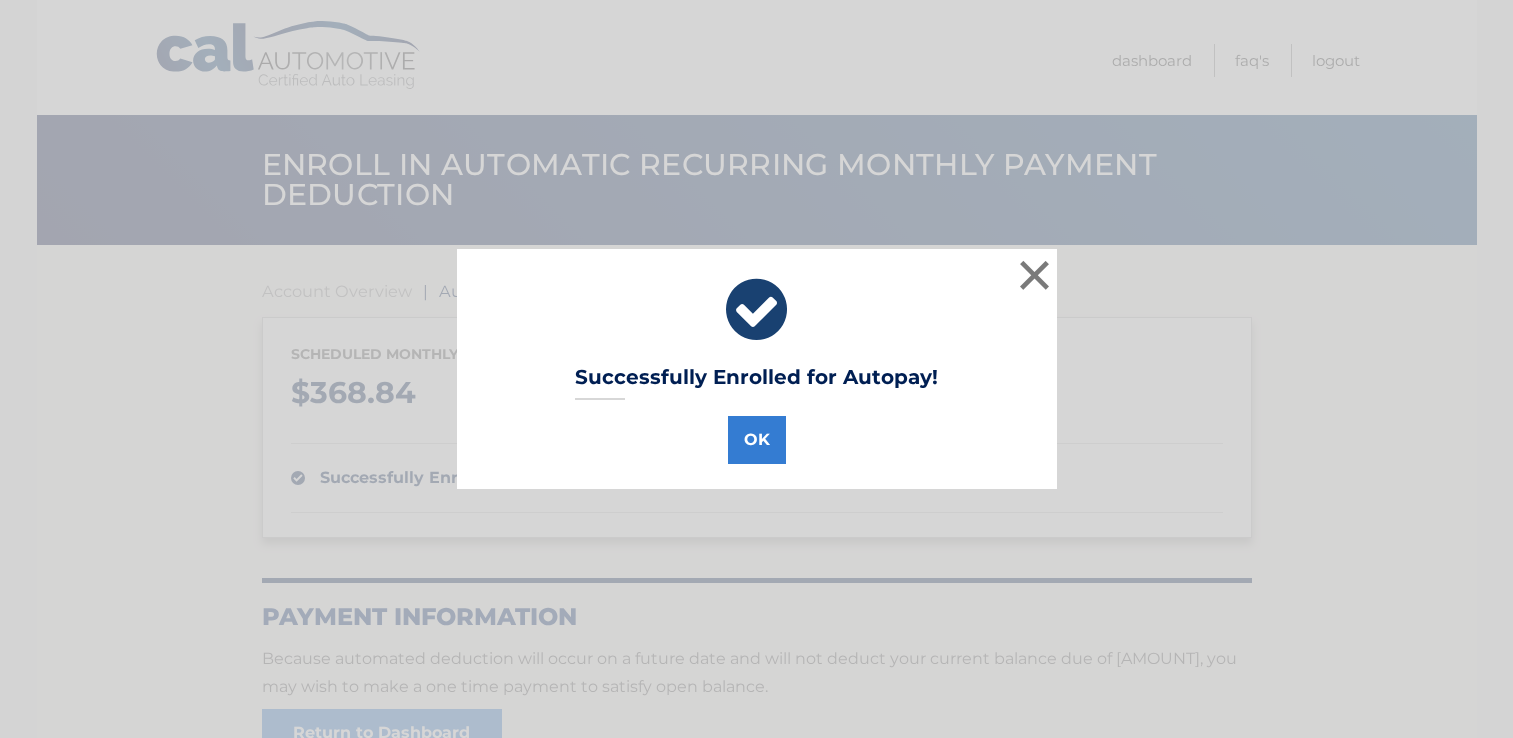 scroll, scrollTop: 0, scrollLeft: 0, axis: both 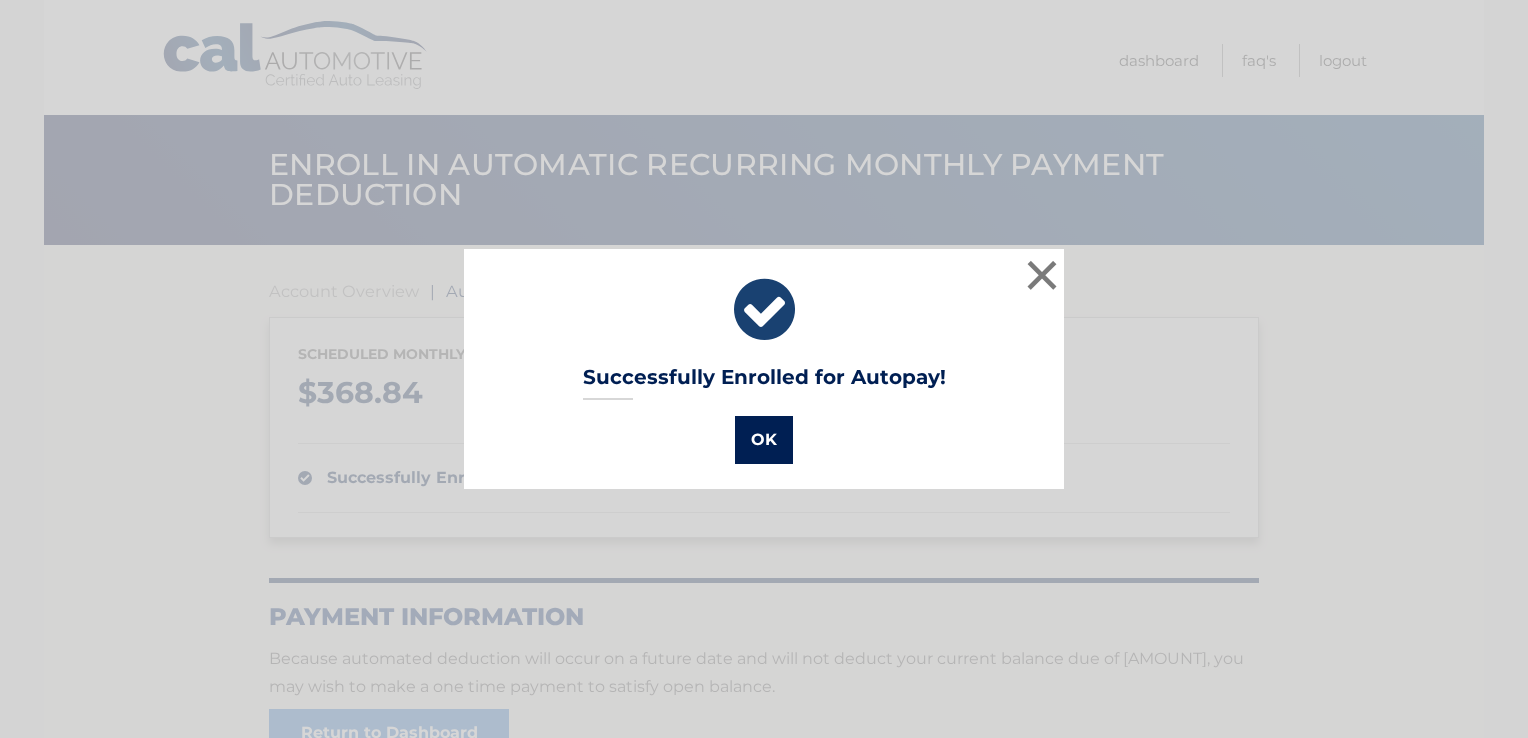 click on "OK" at bounding box center [764, 440] 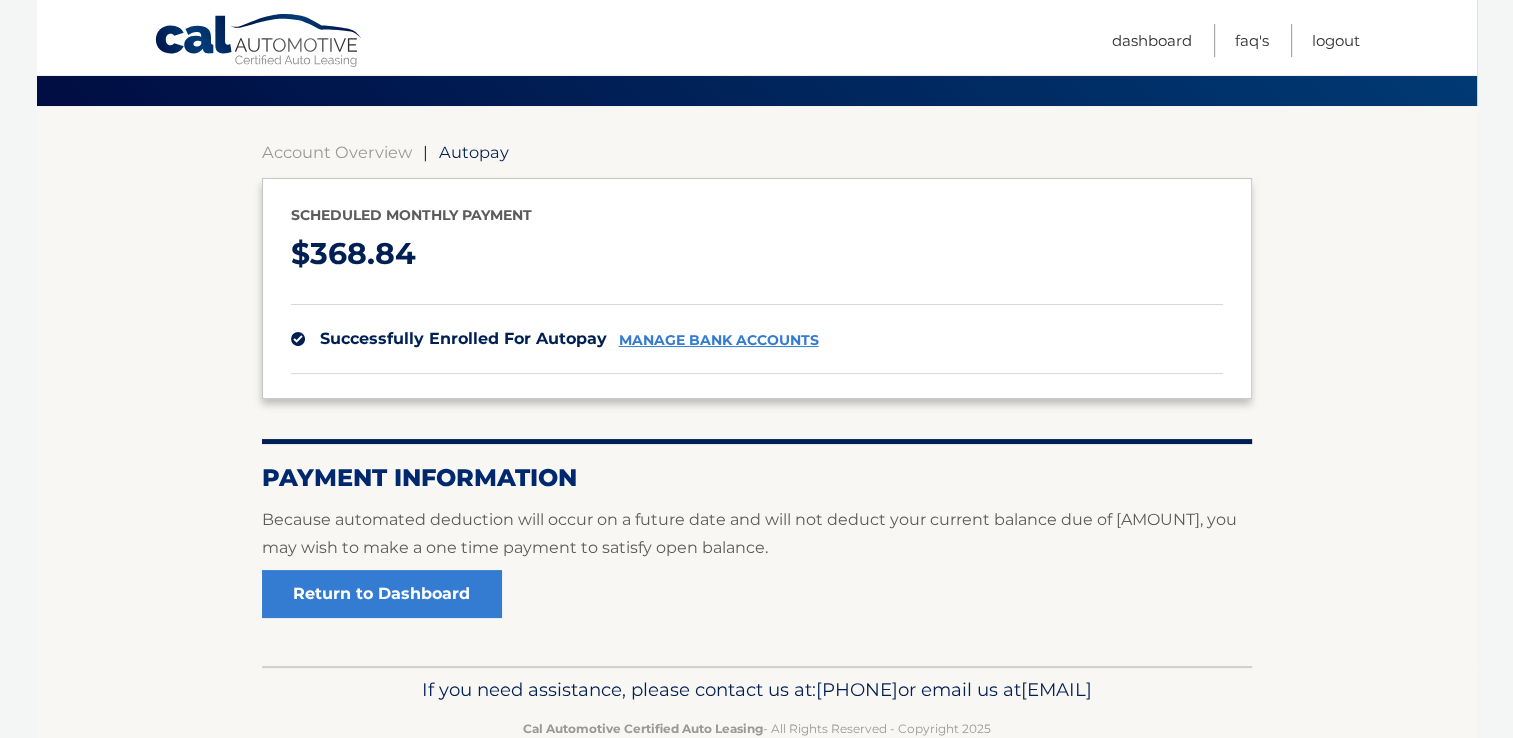 scroll, scrollTop: 146, scrollLeft: 0, axis: vertical 